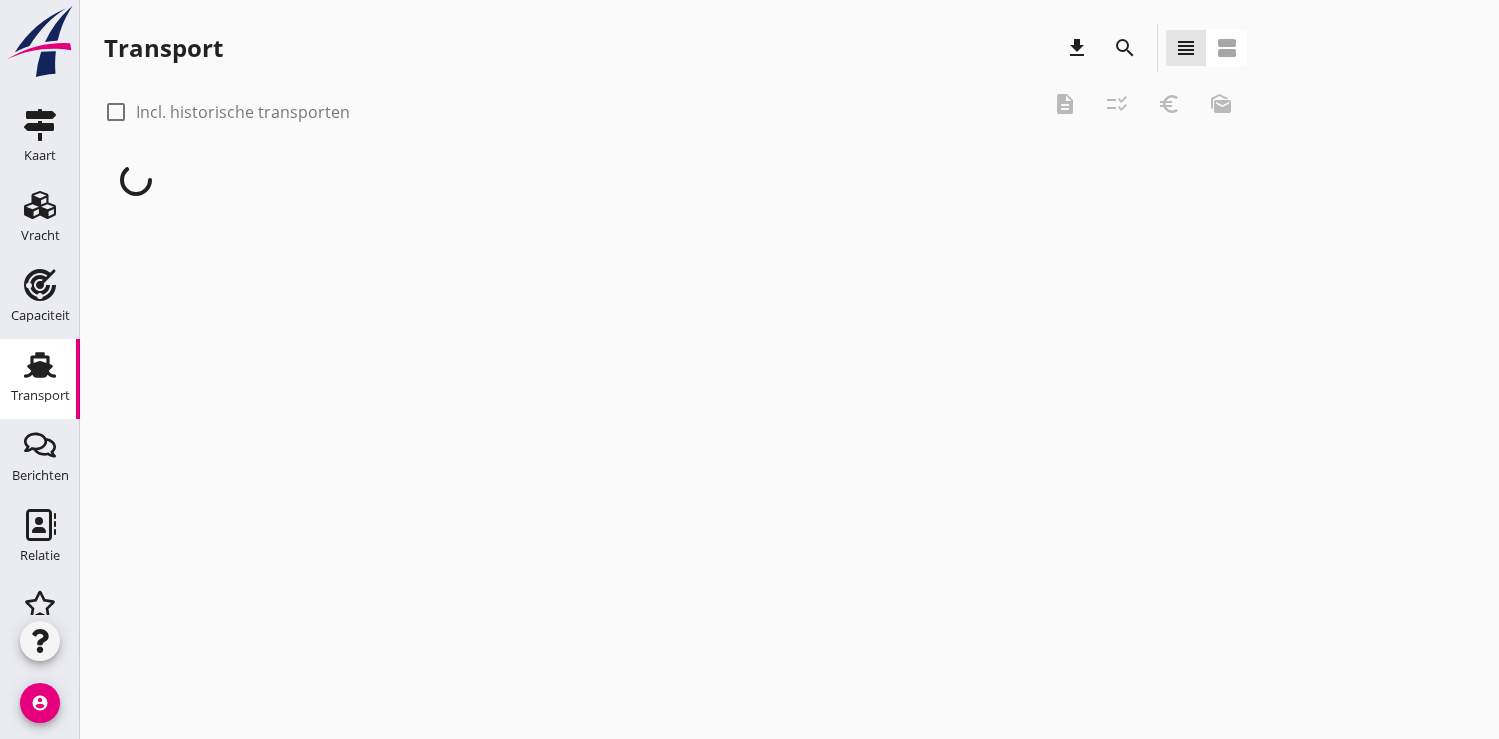scroll, scrollTop: 0, scrollLeft: 0, axis: both 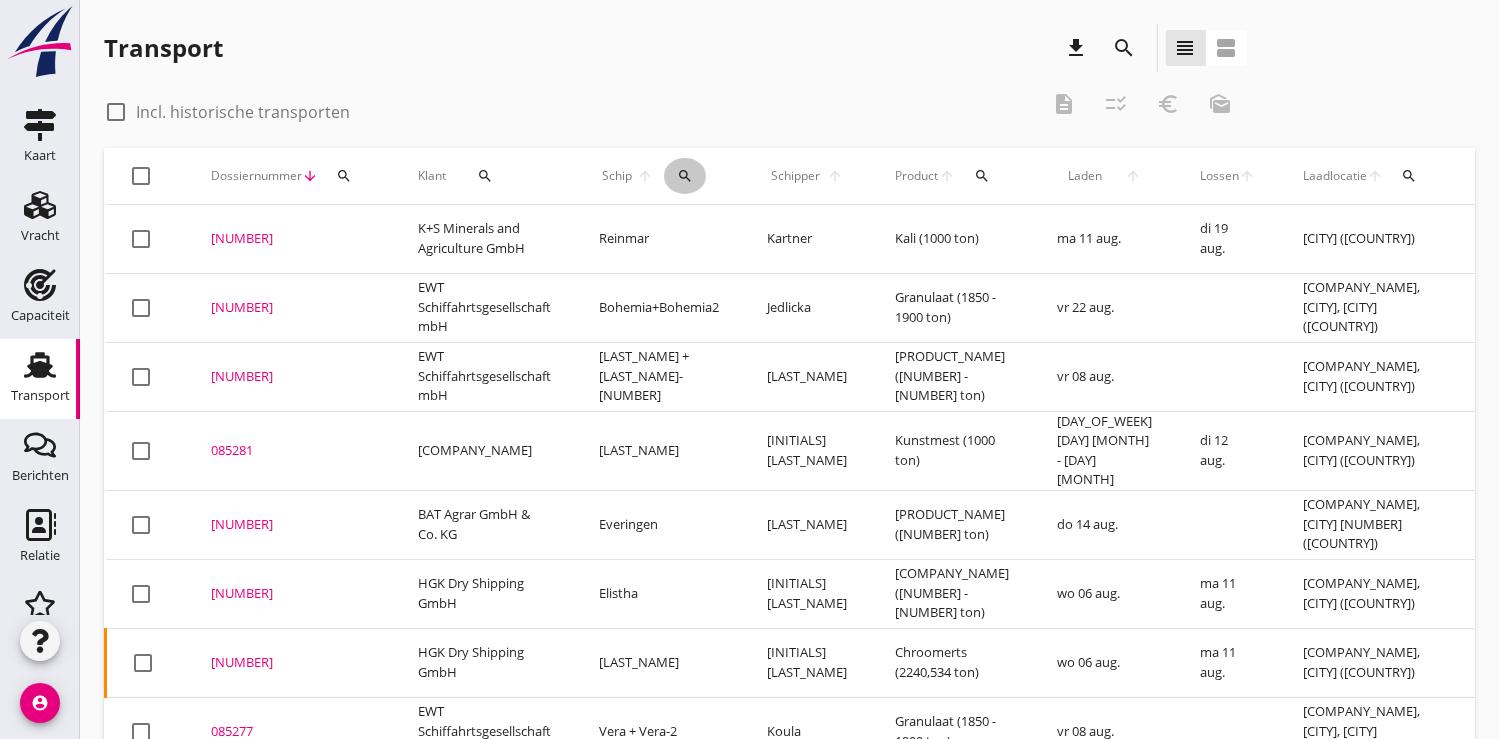 click on "search" at bounding box center (685, 176) 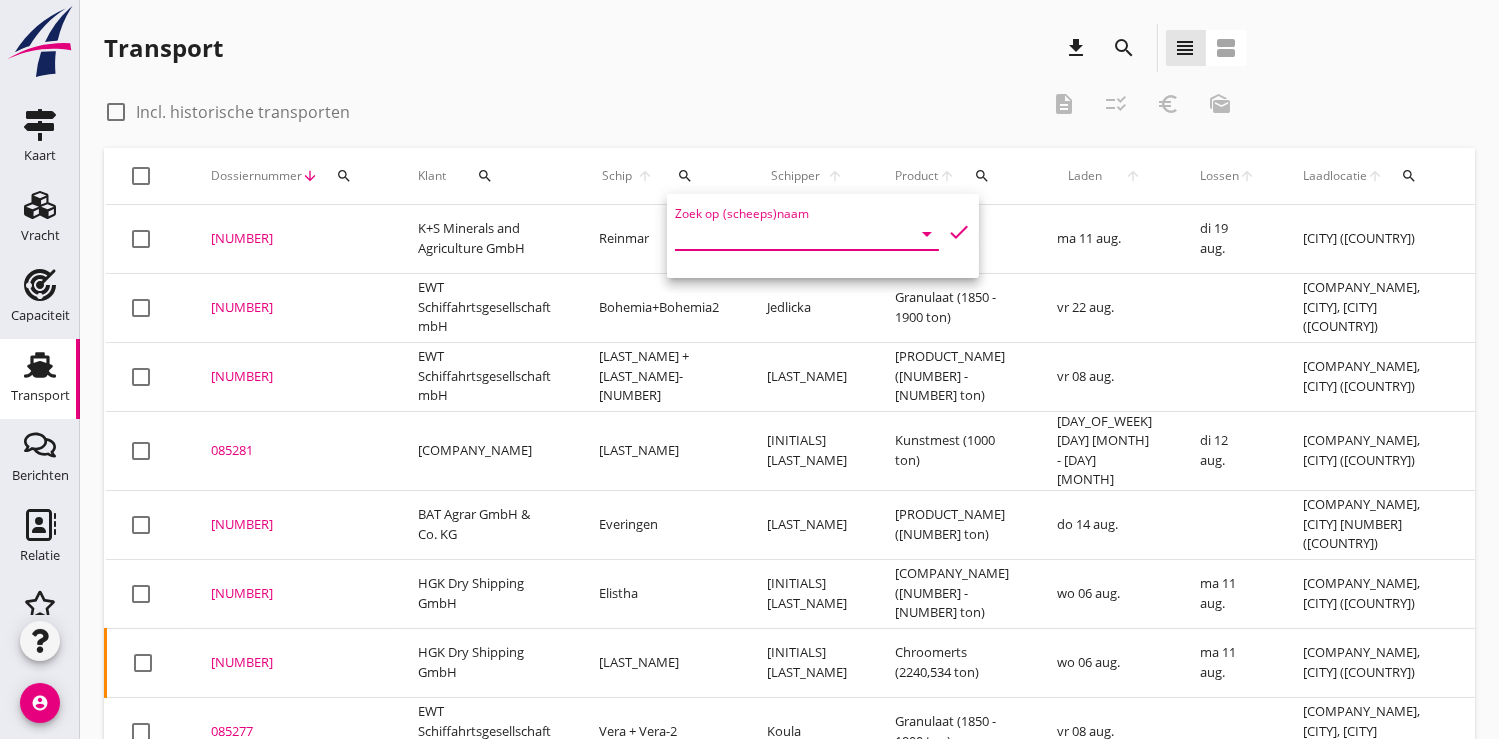 click at bounding box center (779, 234) 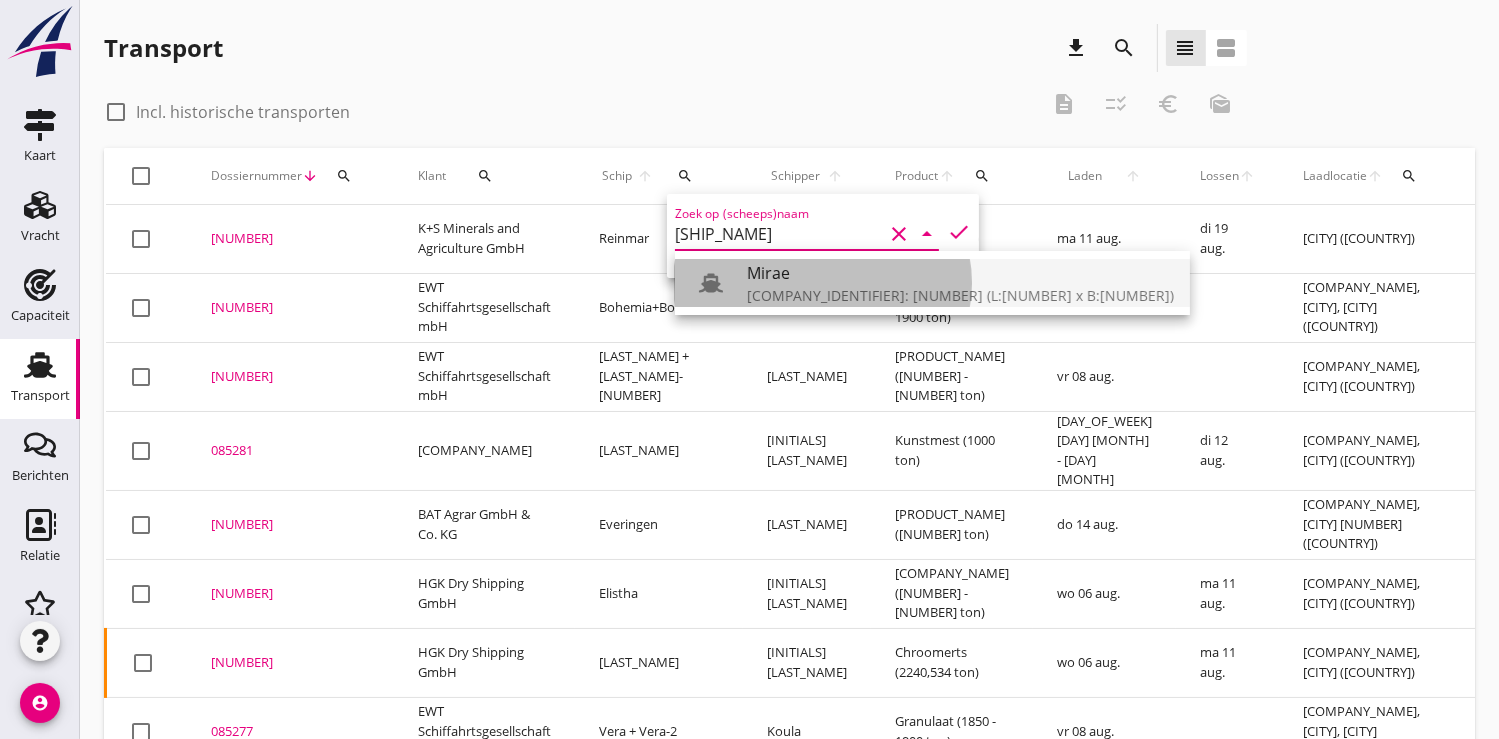 click on "[COMPANY_IDENTIFIER]: [NUMBER] (L:[NUMBER] x B:[NUMBER])" at bounding box center (960, 295) 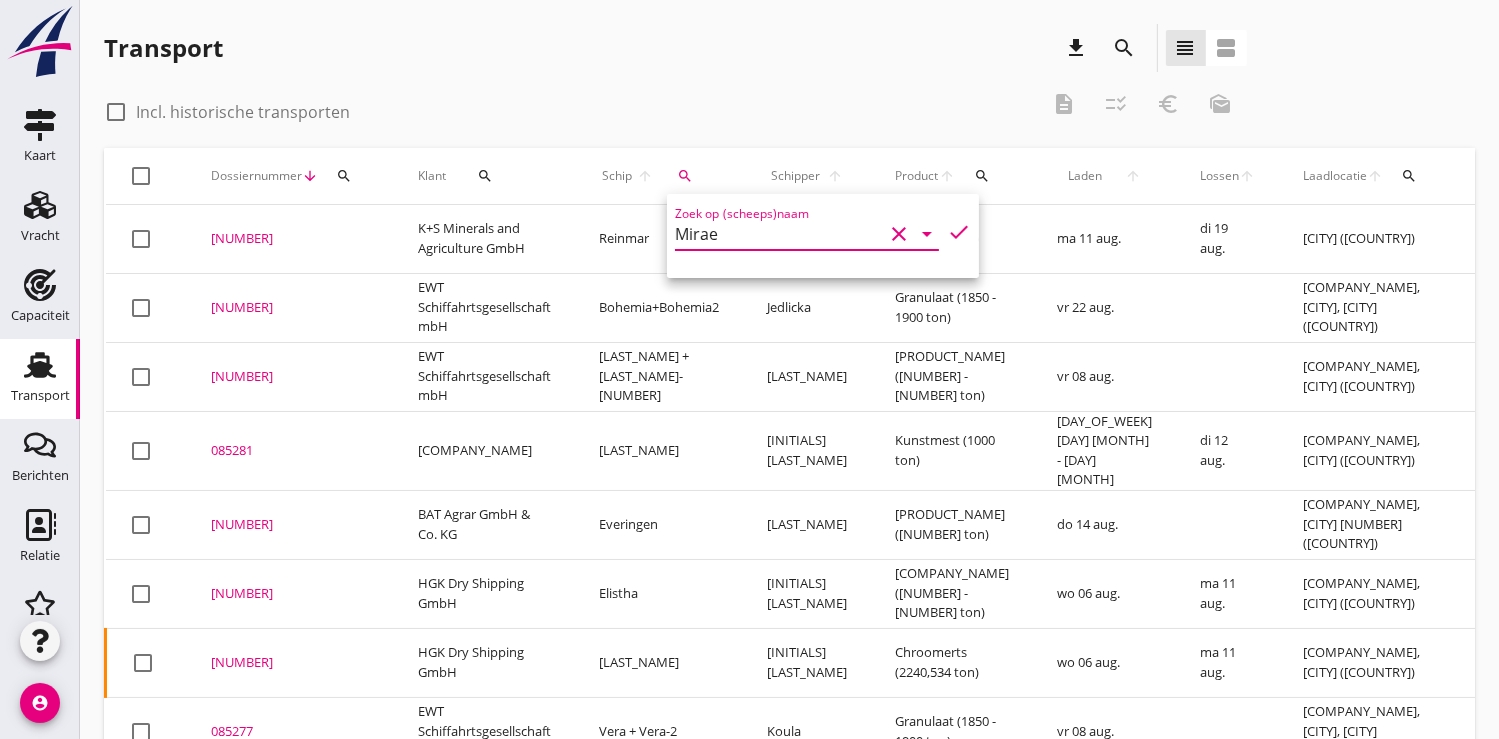 click on "check" at bounding box center [959, 232] 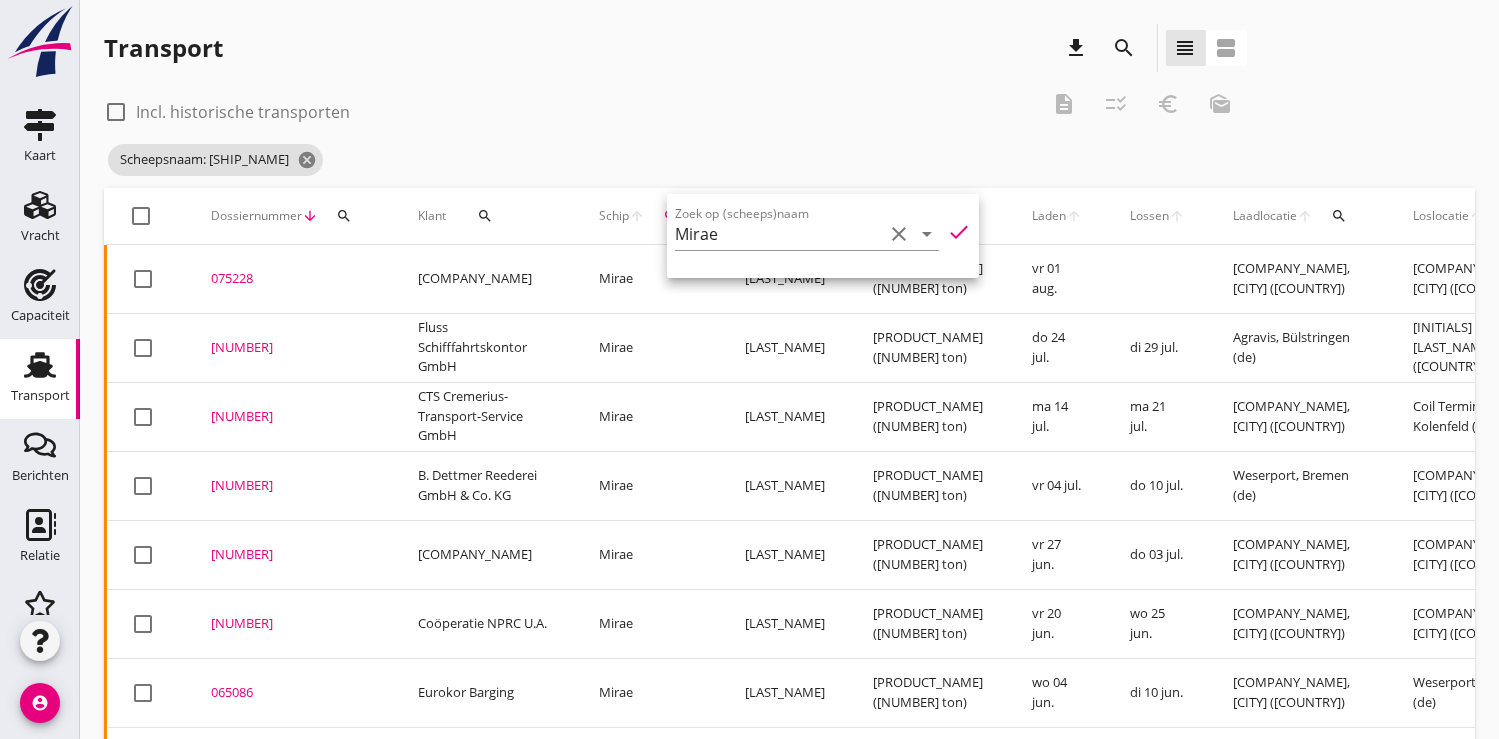 click on "075228" at bounding box center (290, 279) 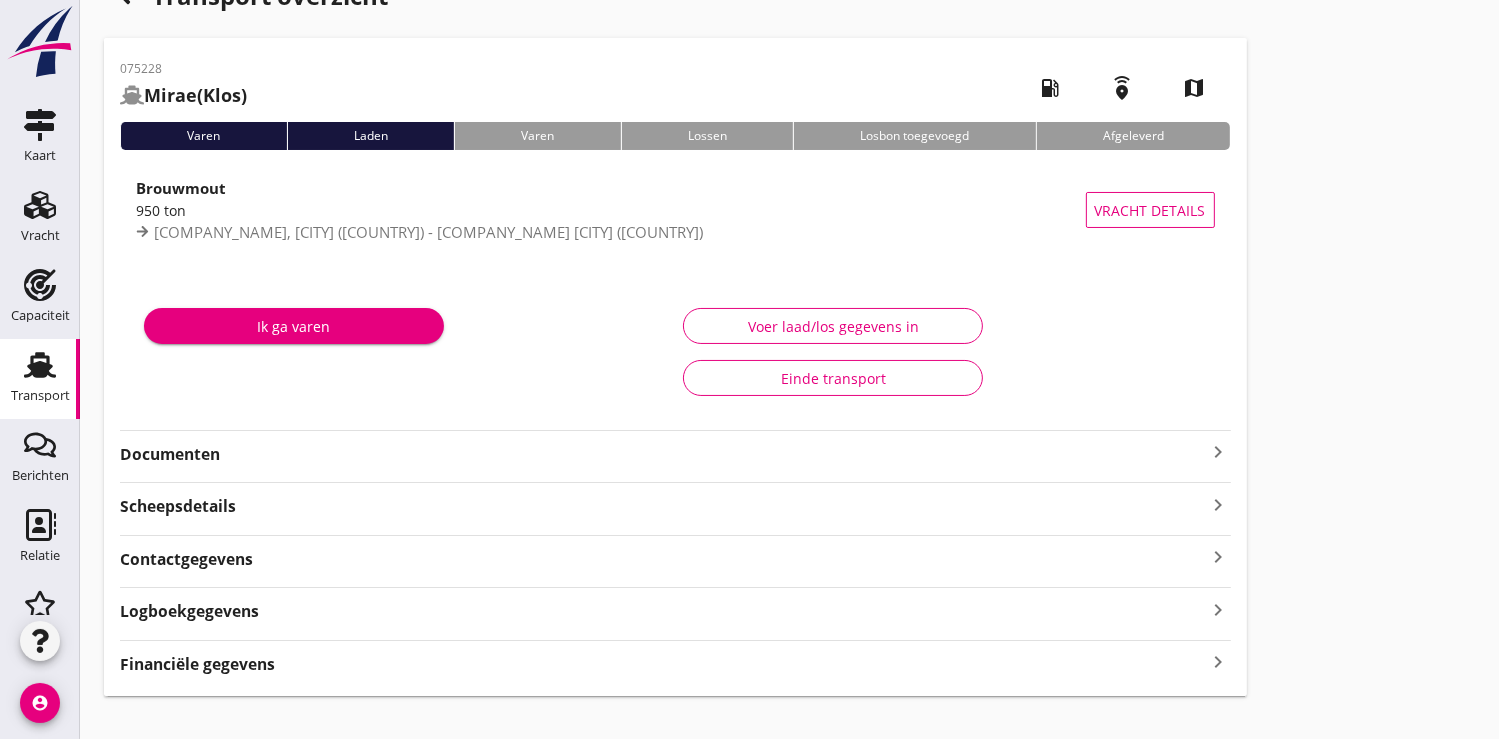 scroll, scrollTop: 77, scrollLeft: 0, axis: vertical 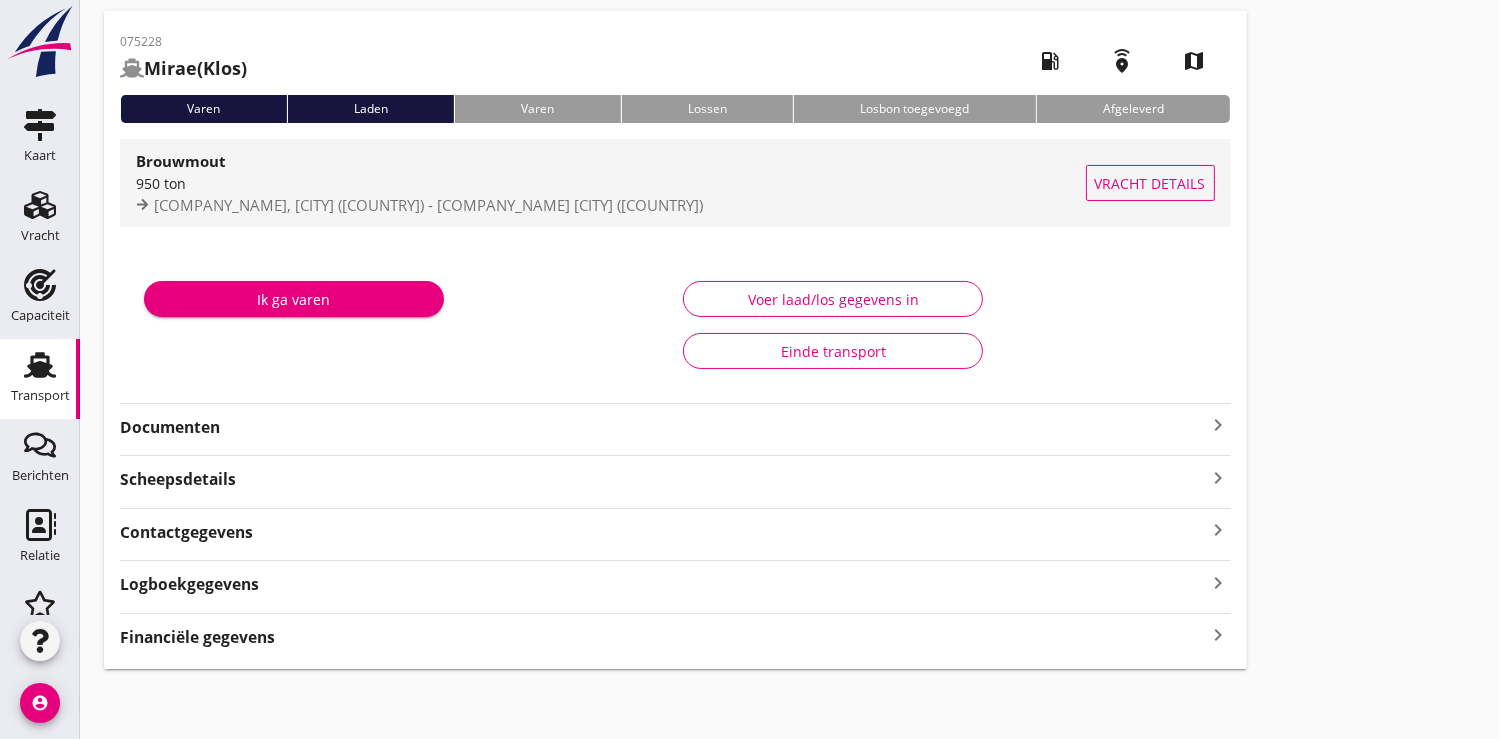 click on "[COMPANY_NAME], [CITY] ([COUNTRY]) - [COMPANY_NAME] [CITY] ([COUNTRY])" at bounding box center (428, 205) 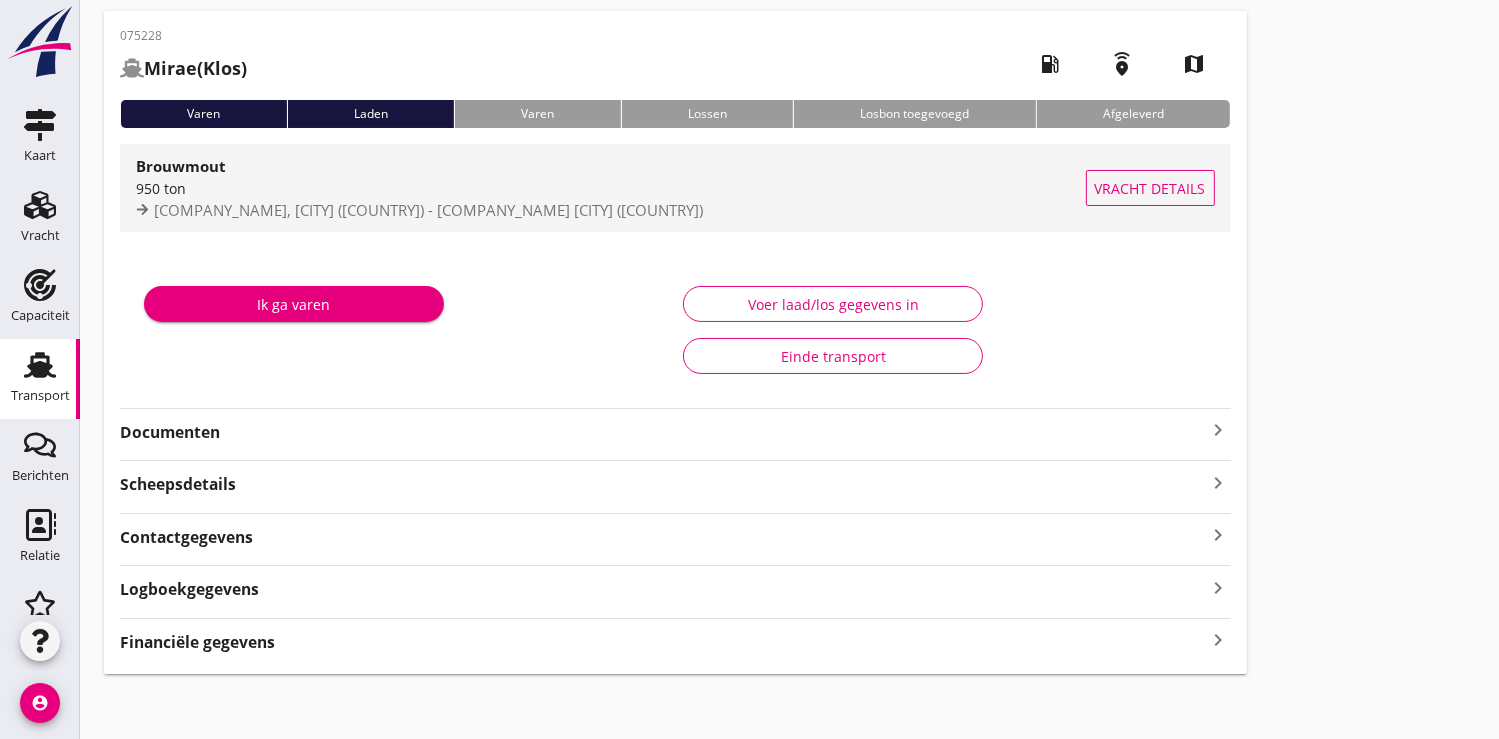 scroll, scrollTop: 0, scrollLeft: 0, axis: both 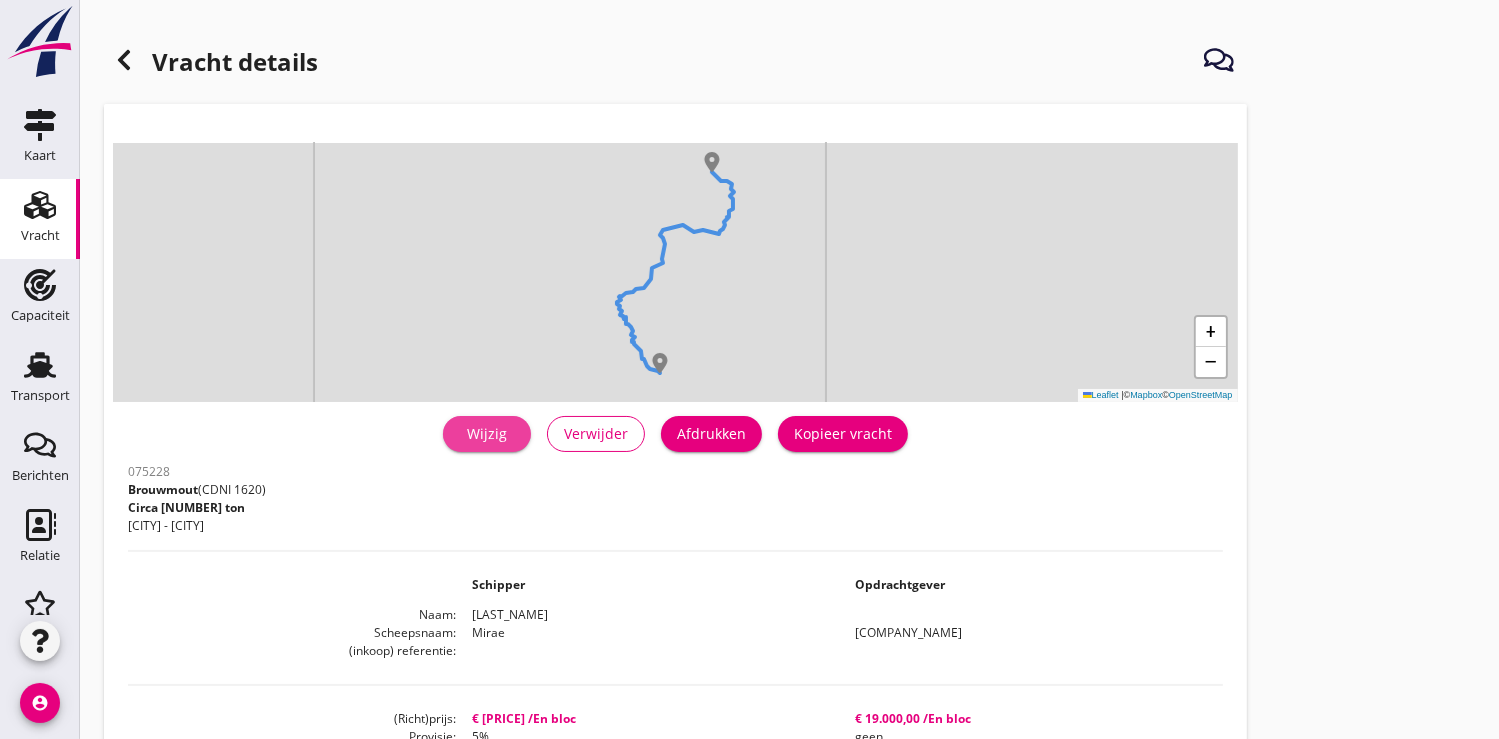 click on "Wijzig" at bounding box center (487, 433) 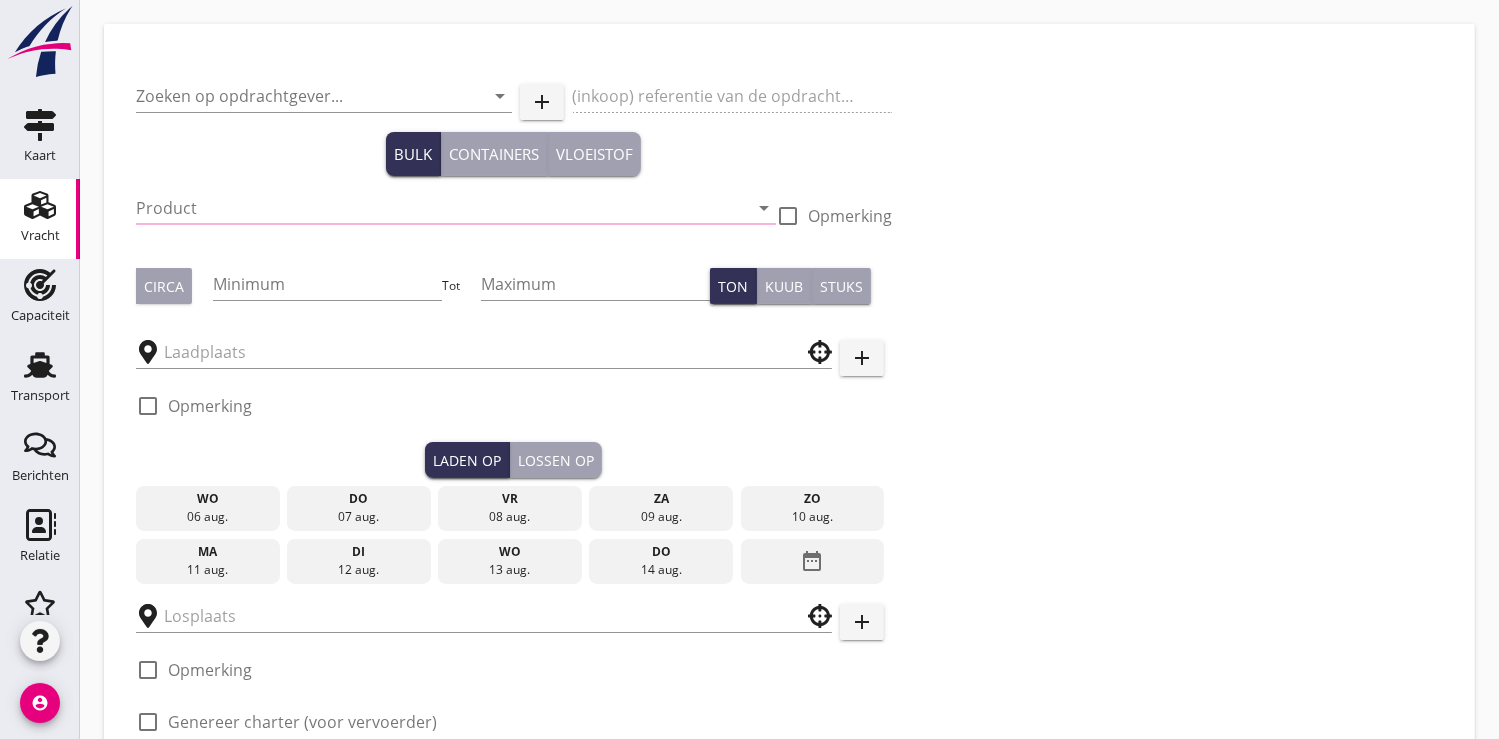 type on "[COMPANY_NAME]" 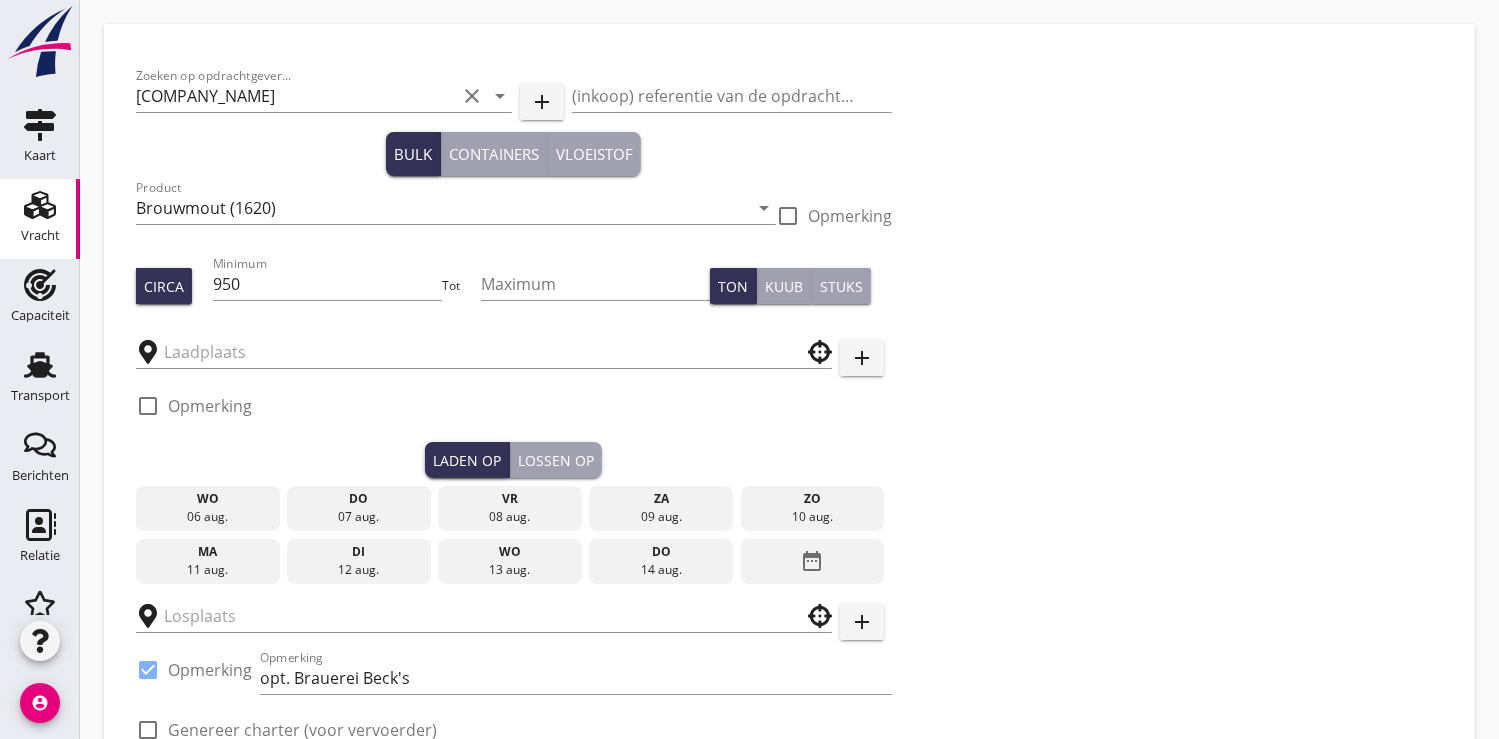 type on "[COMPANY_NAME]" 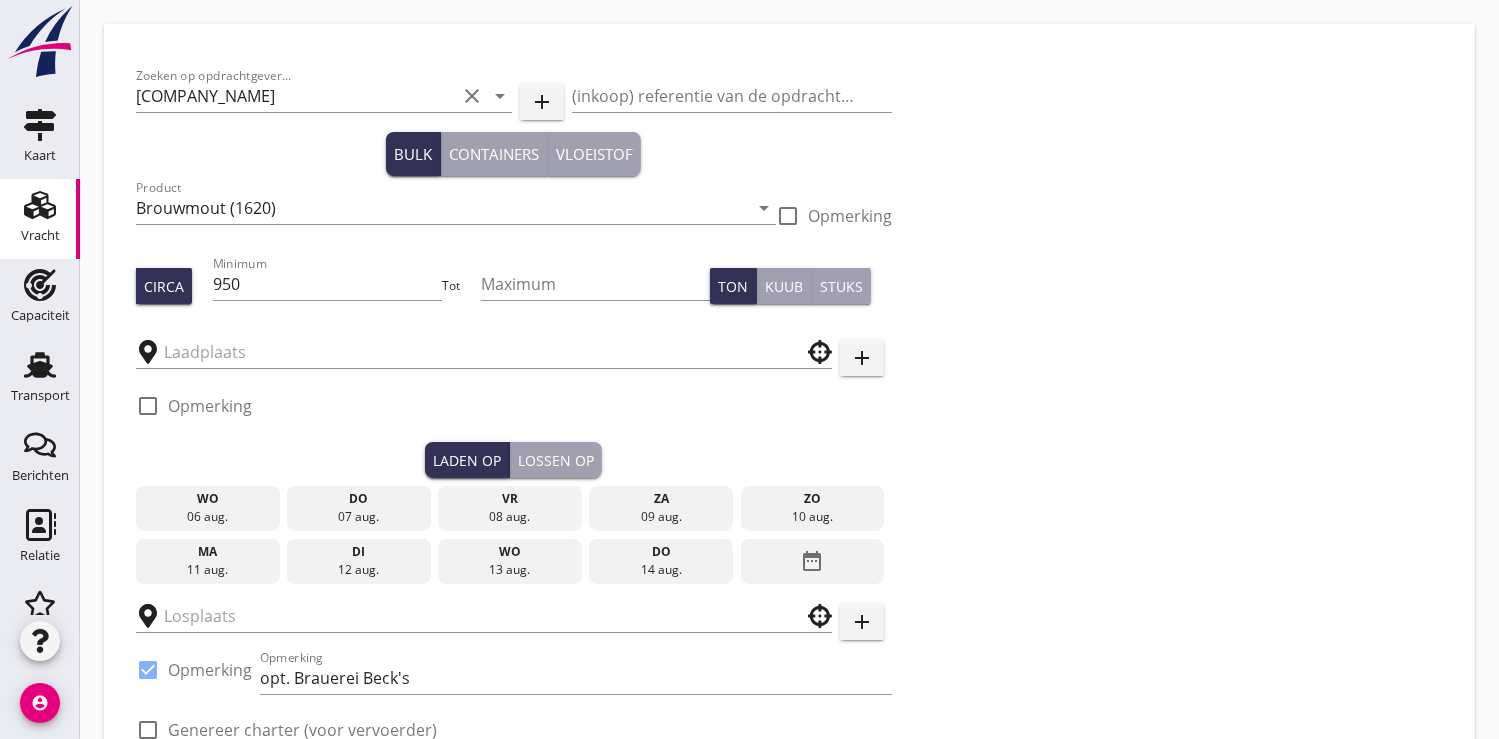 type on "[COMPANY_NAME] [CITY]" 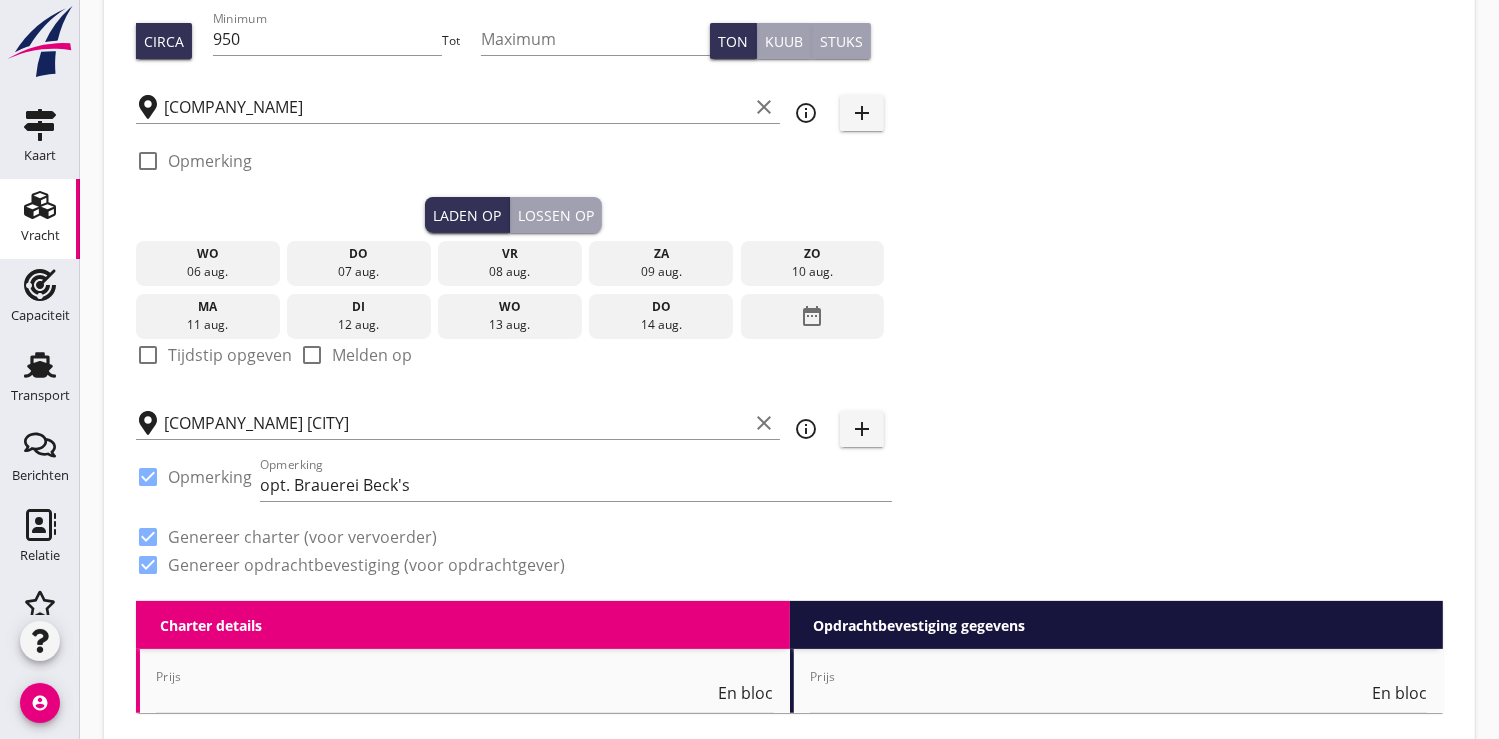type on "18250" 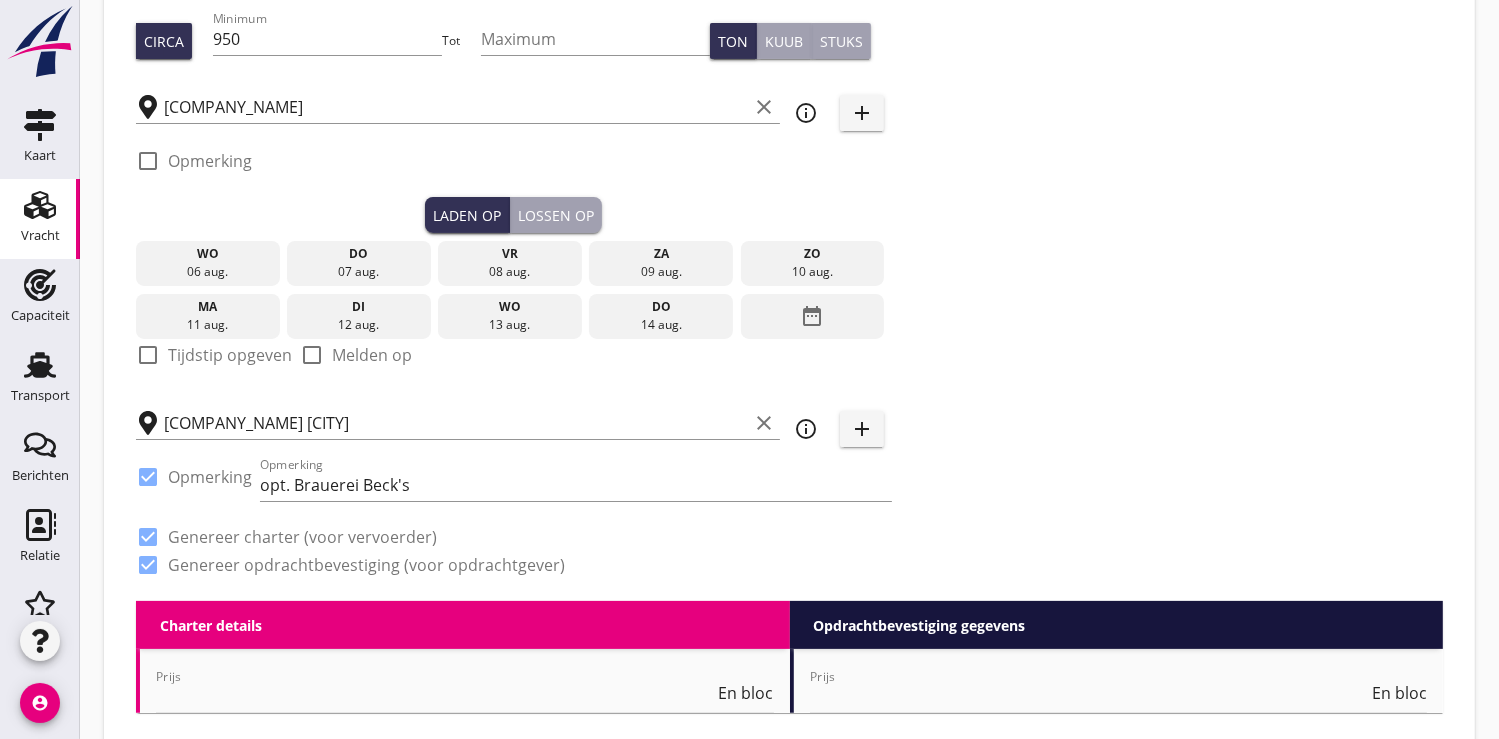 type on "€ [PRICE] met één losplaats
€ [PRICE] met twee losplaatsen" 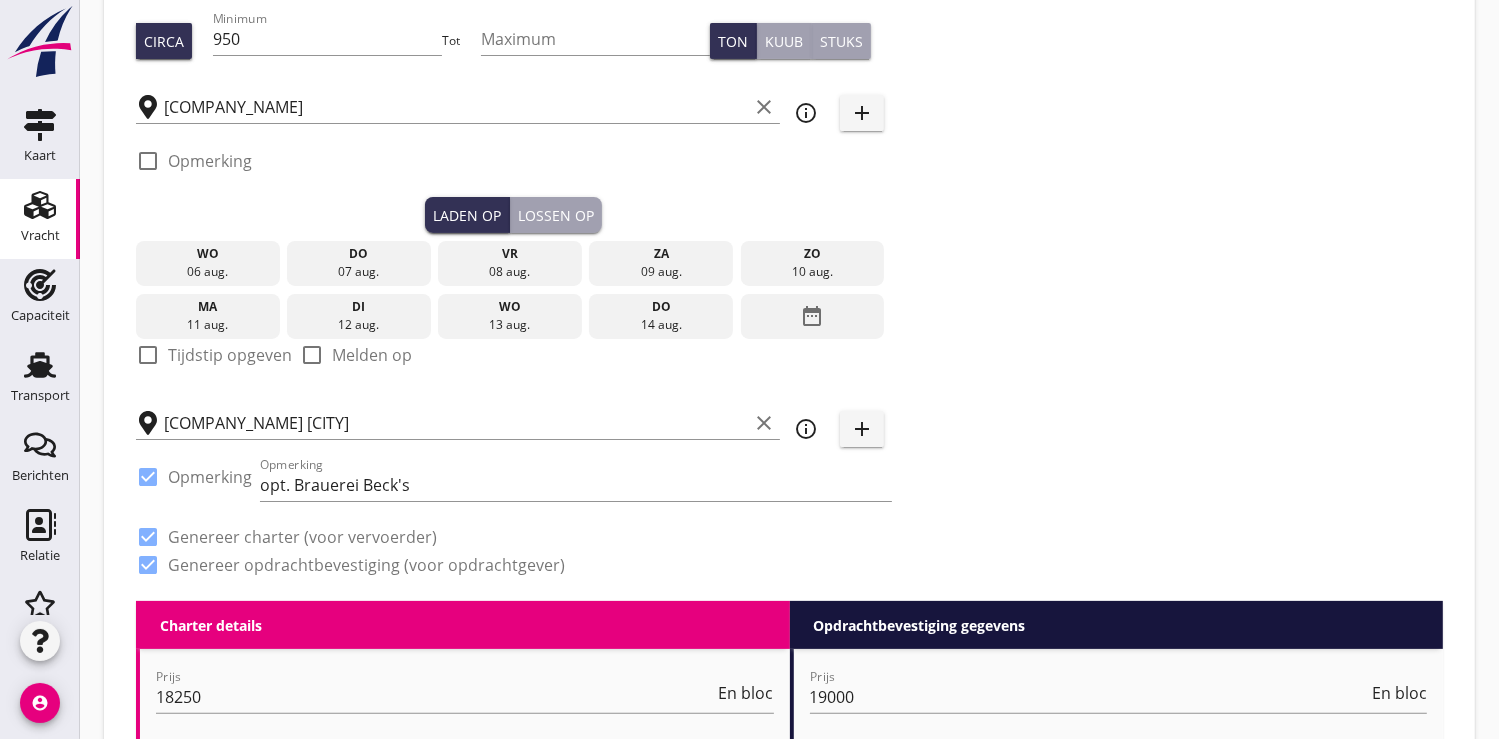 scroll, scrollTop: 465, scrollLeft: 0, axis: vertical 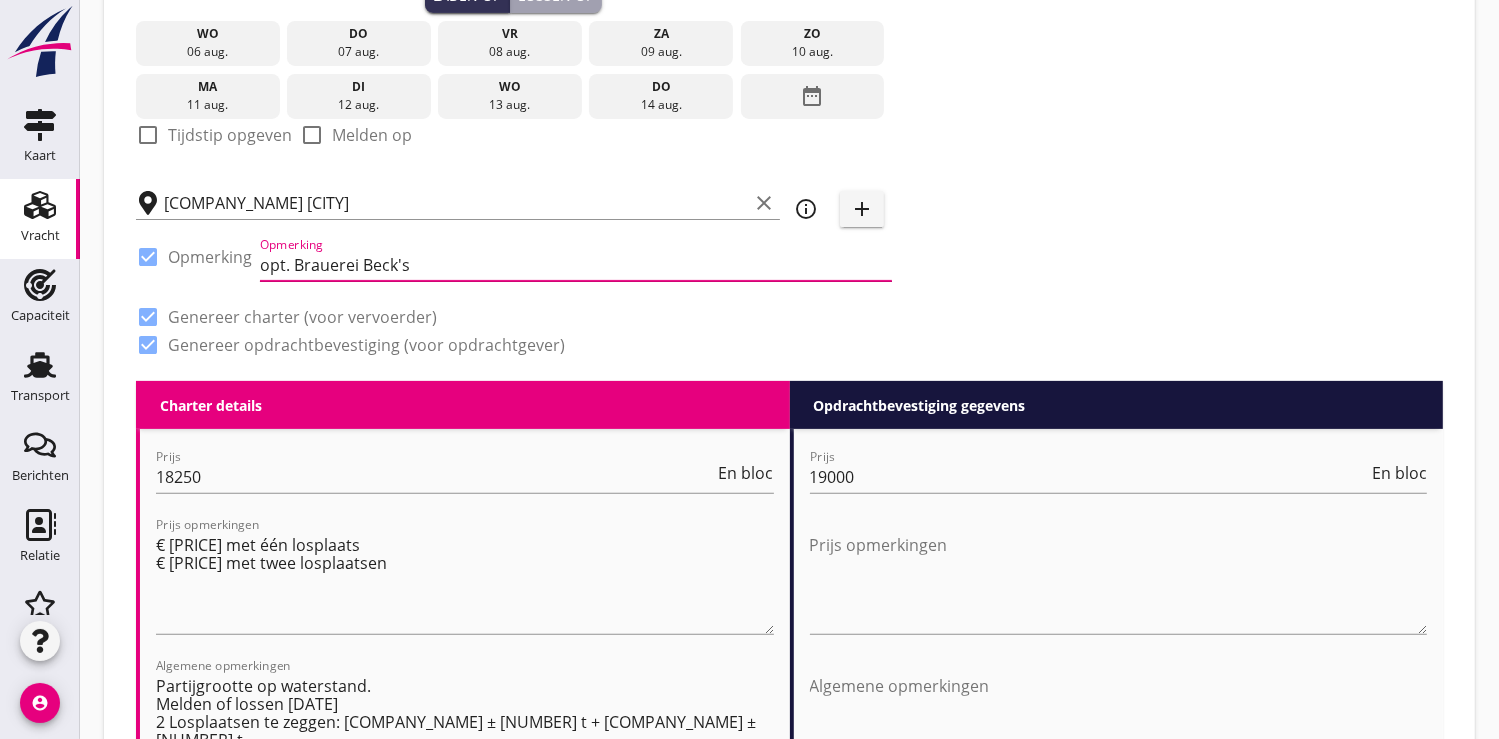 click on "opt. Brauerei Beck's" at bounding box center [576, 265] 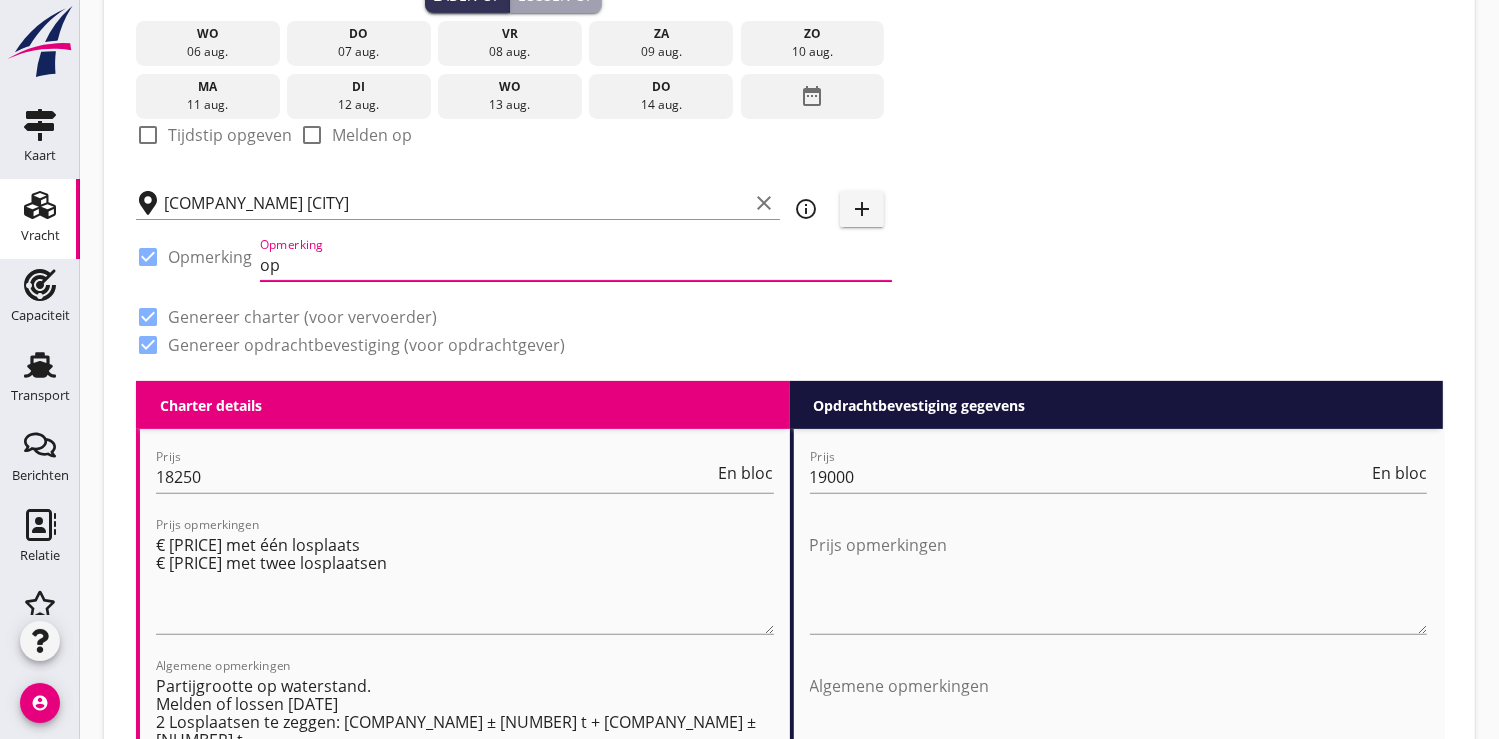 type on "o" 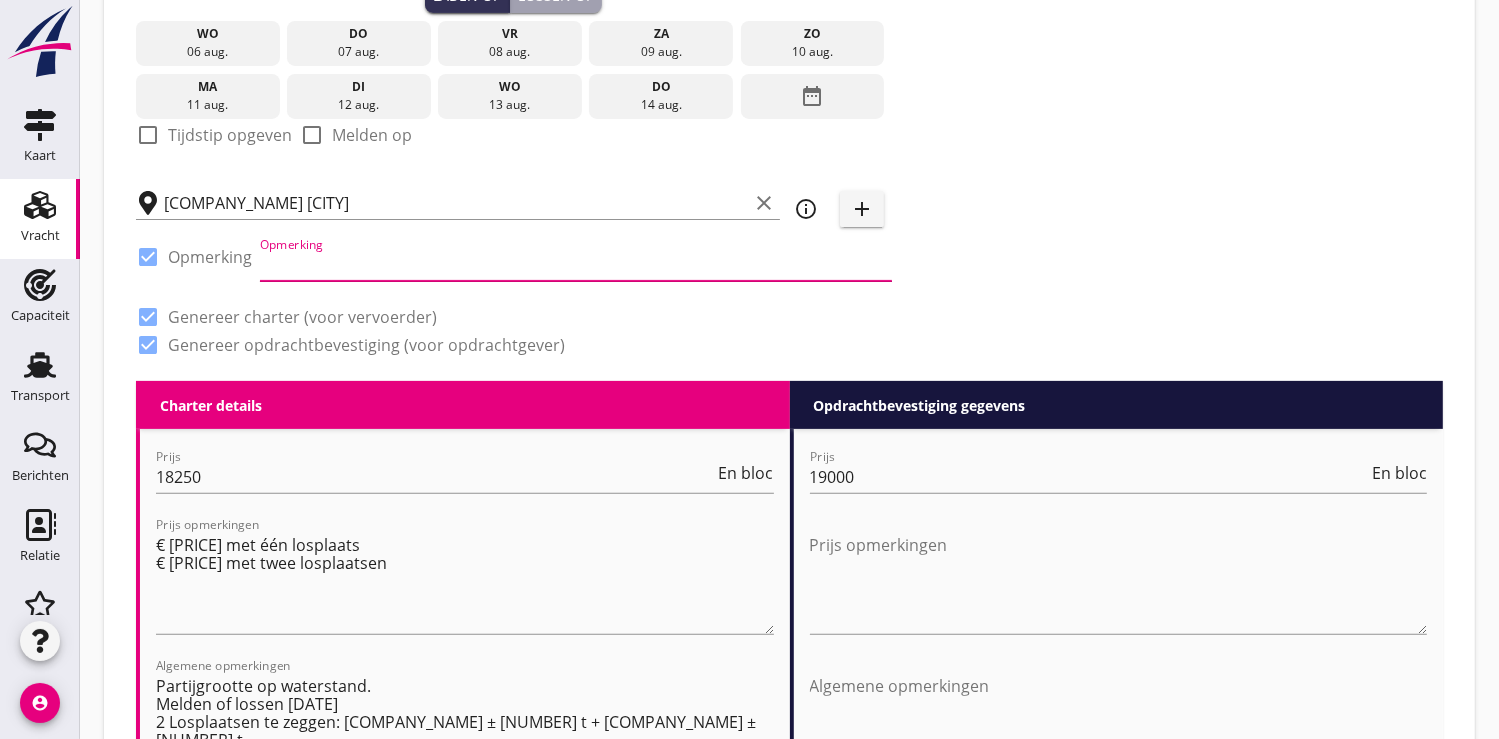 click at bounding box center [576, 265] 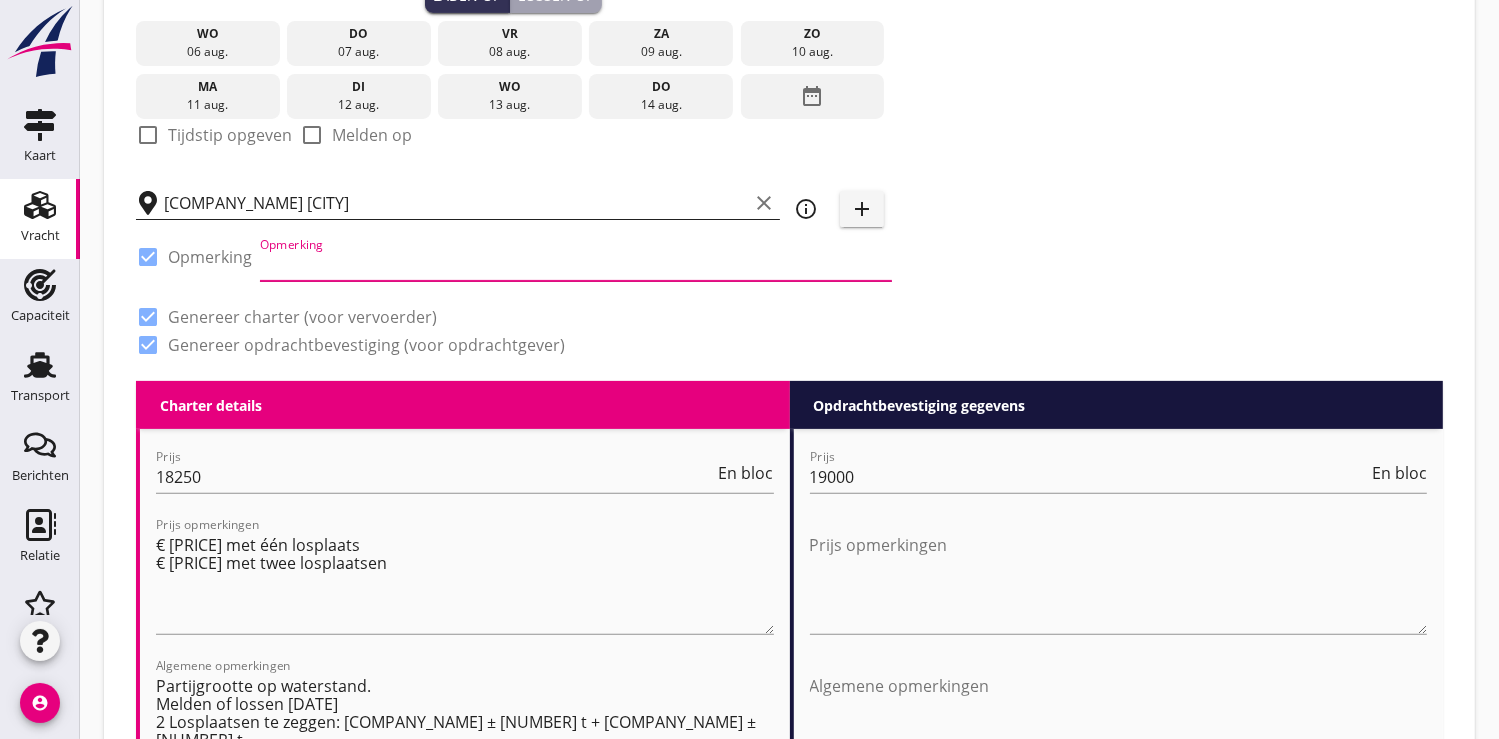 type 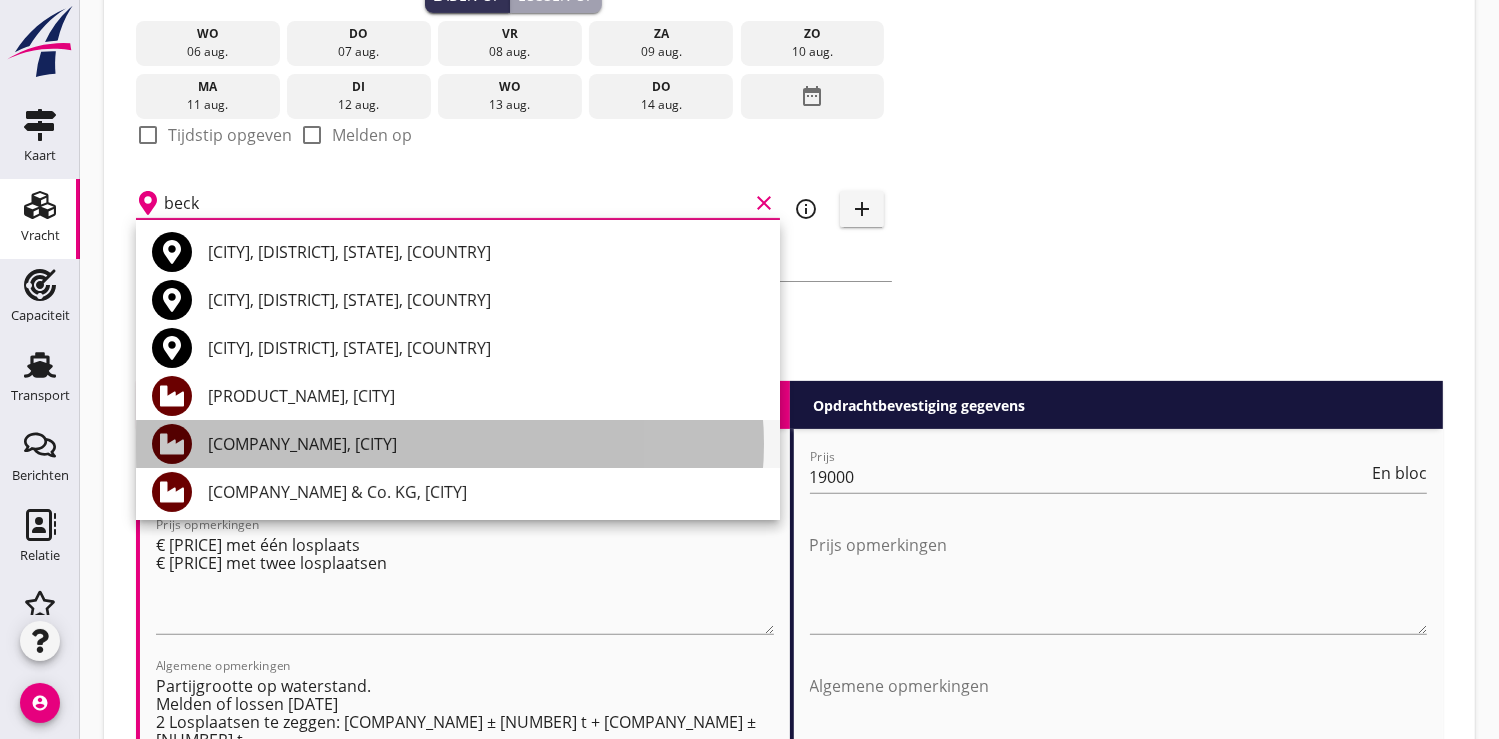 click on "[COMPANY_NAME], [CITY]" at bounding box center [486, 444] 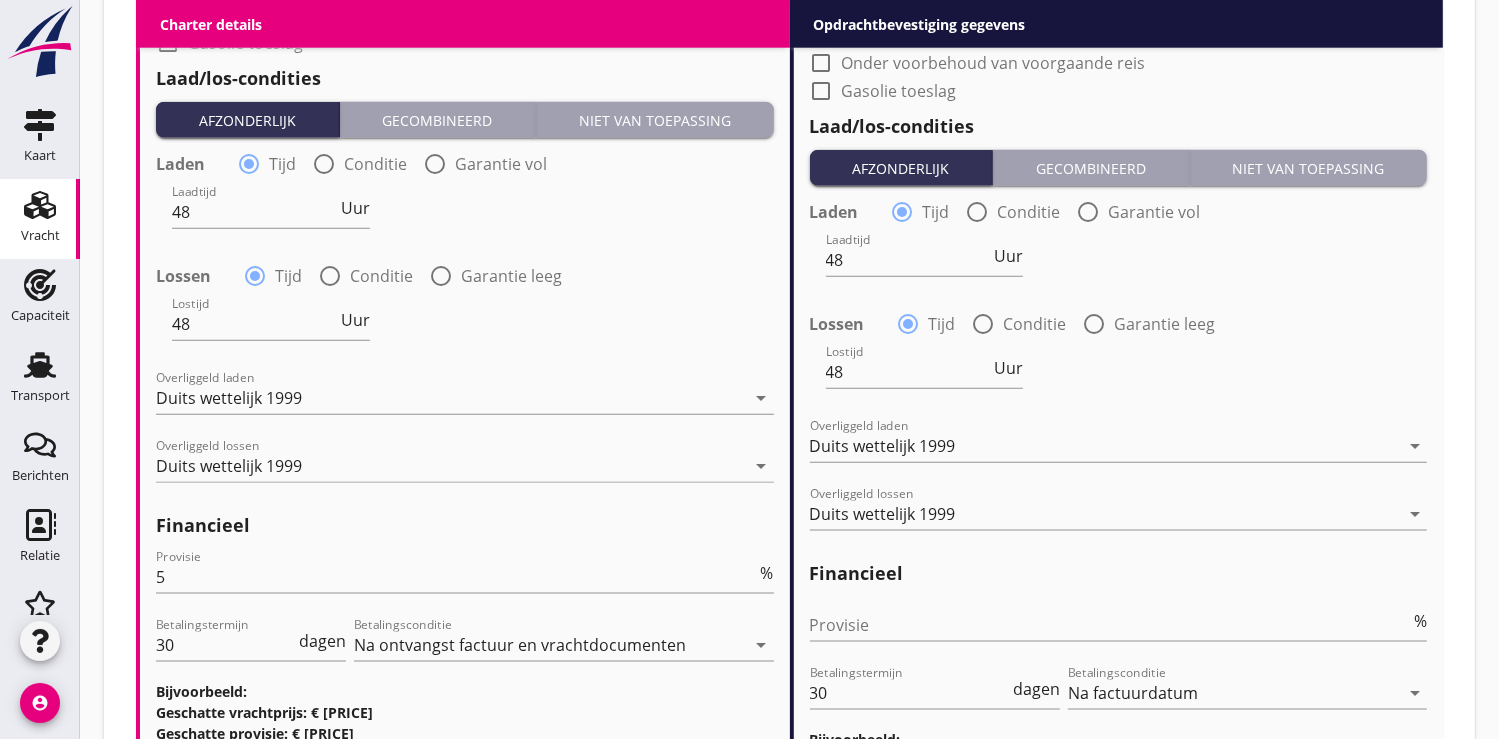 scroll, scrollTop: 2467, scrollLeft: 0, axis: vertical 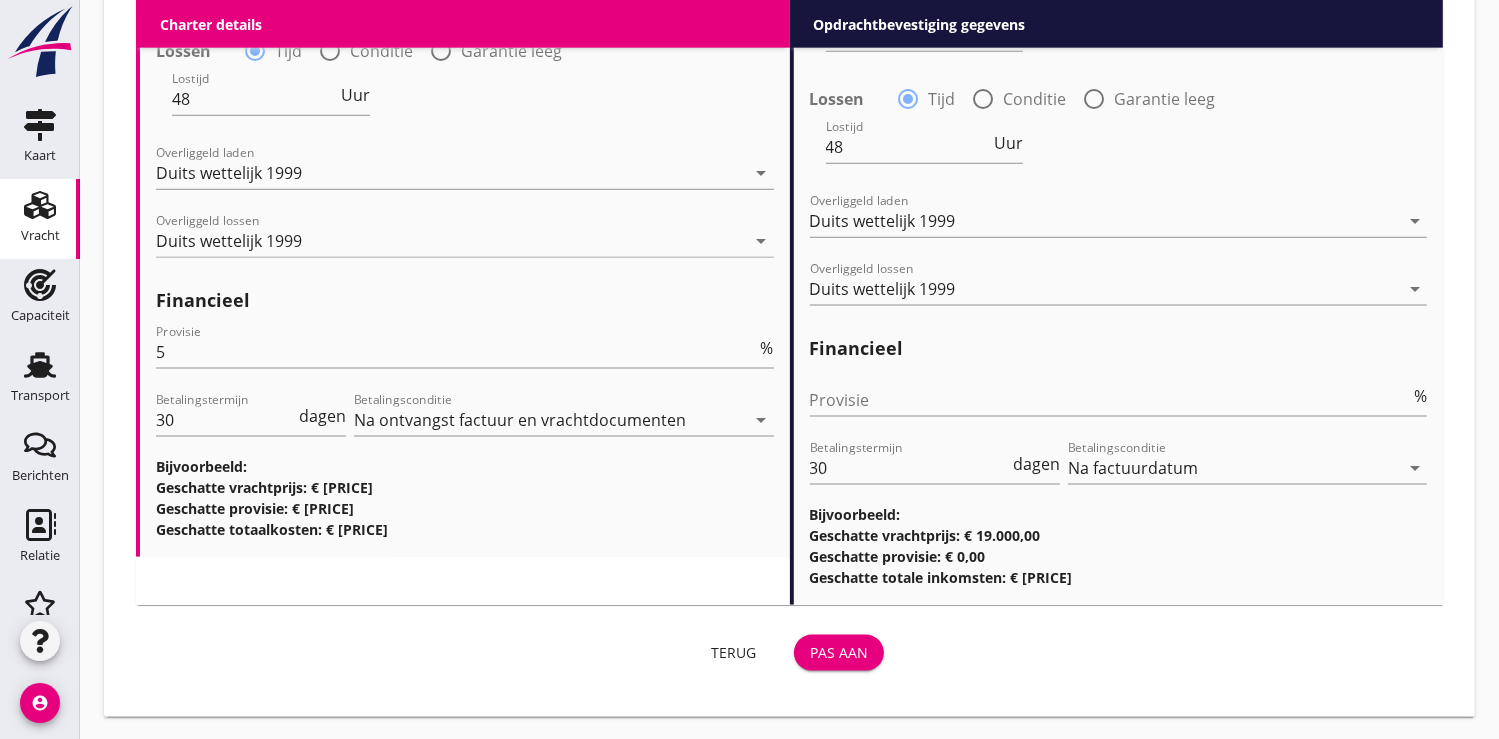 type on "[COMPANY_NAME], [CITY]" 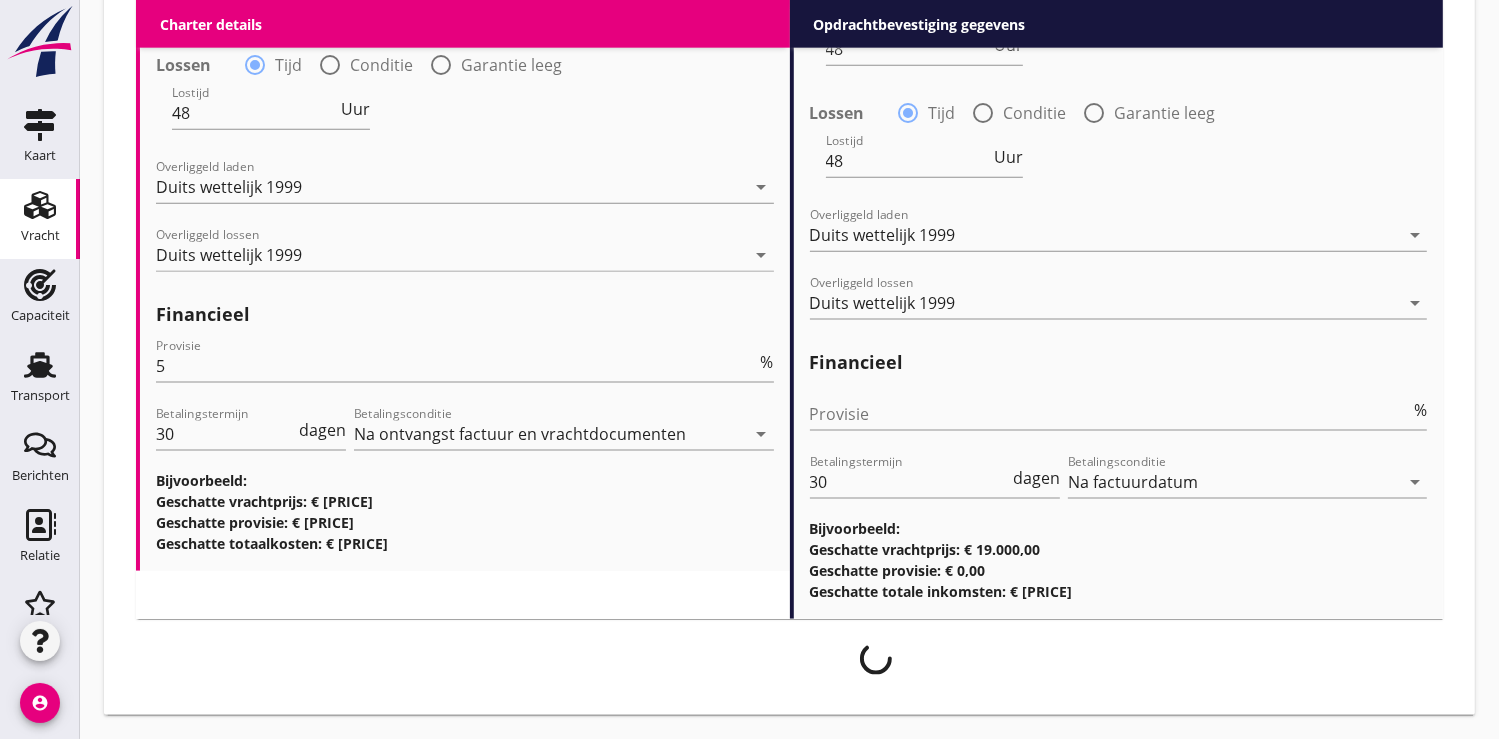 scroll, scrollTop: 2450, scrollLeft: 0, axis: vertical 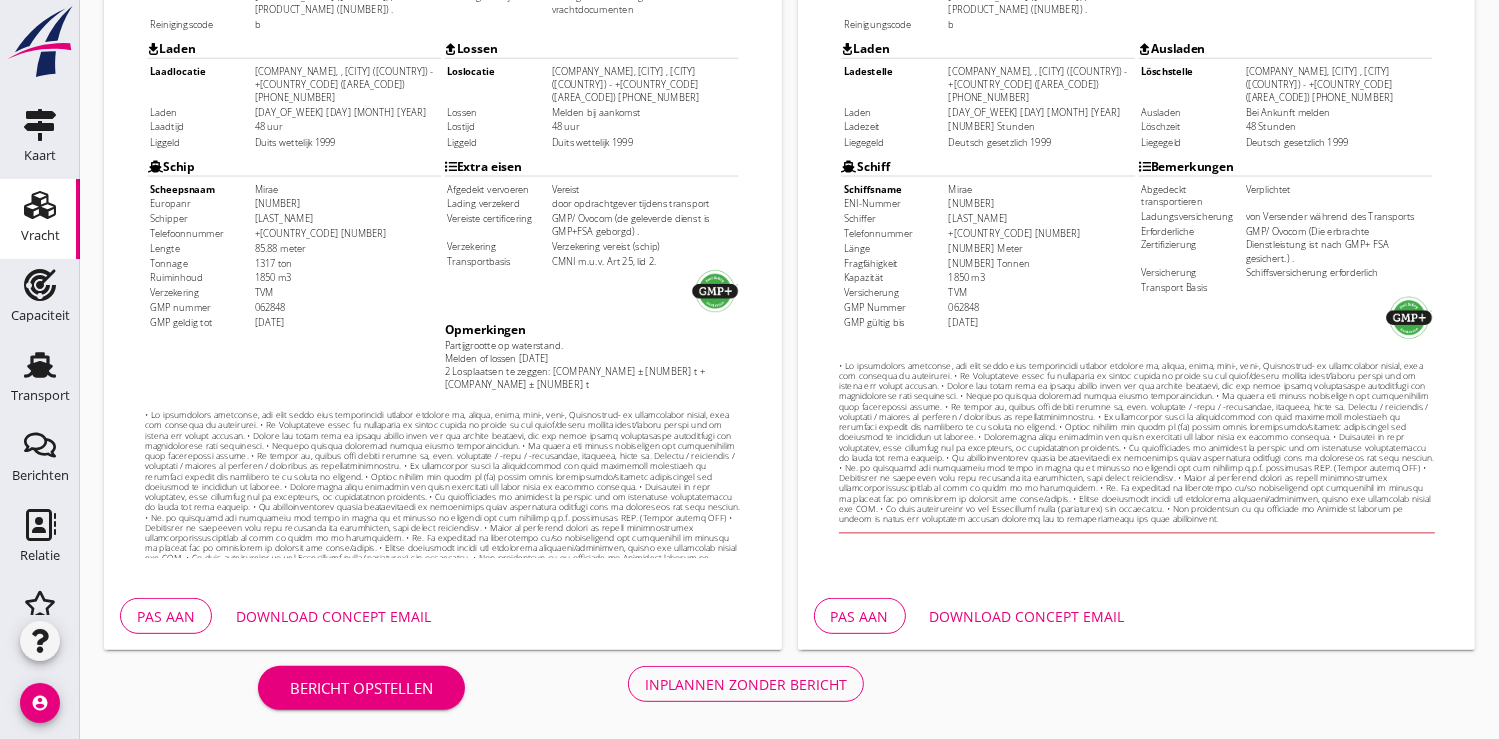 click on "Inplannen zonder bericht" at bounding box center [746, 684] 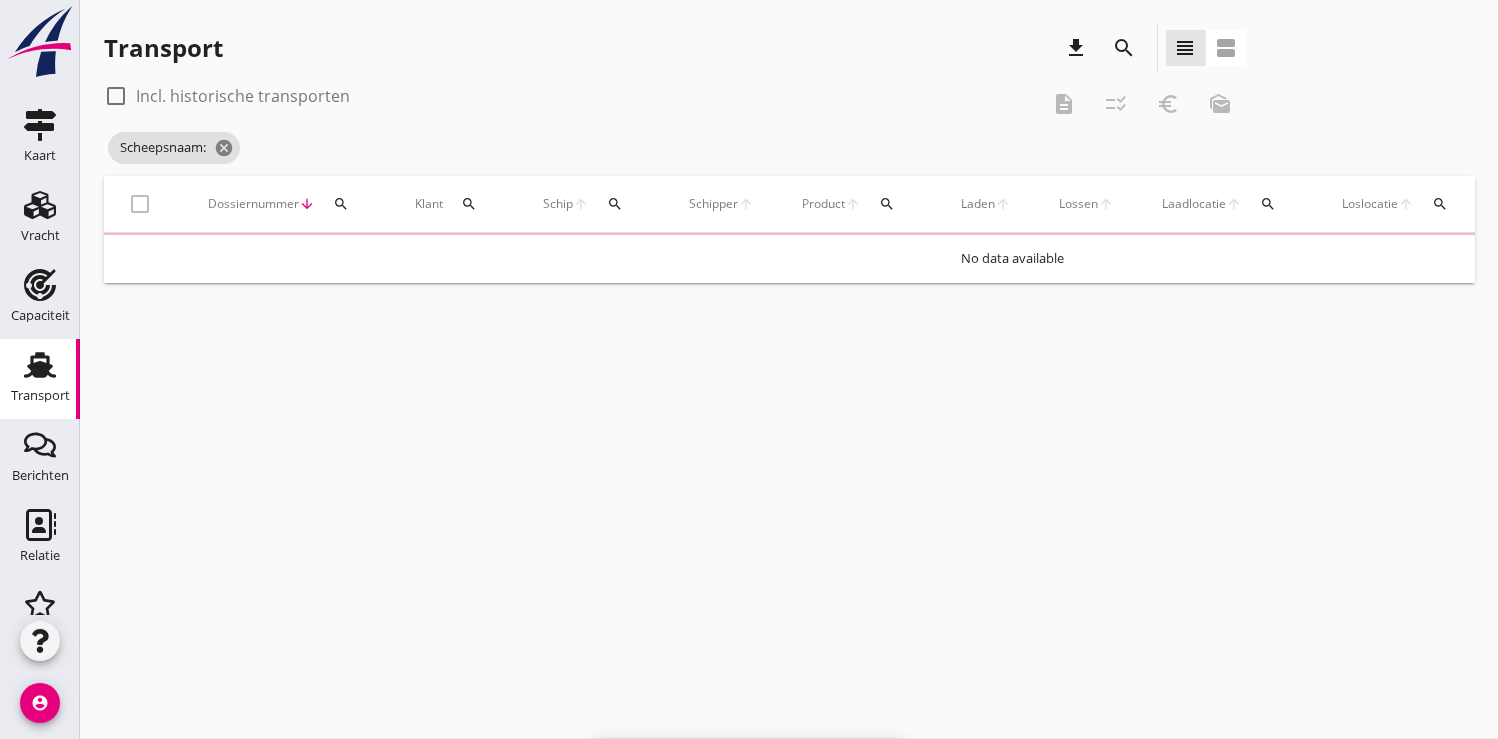 scroll, scrollTop: 0, scrollLeft: 0, axis: both 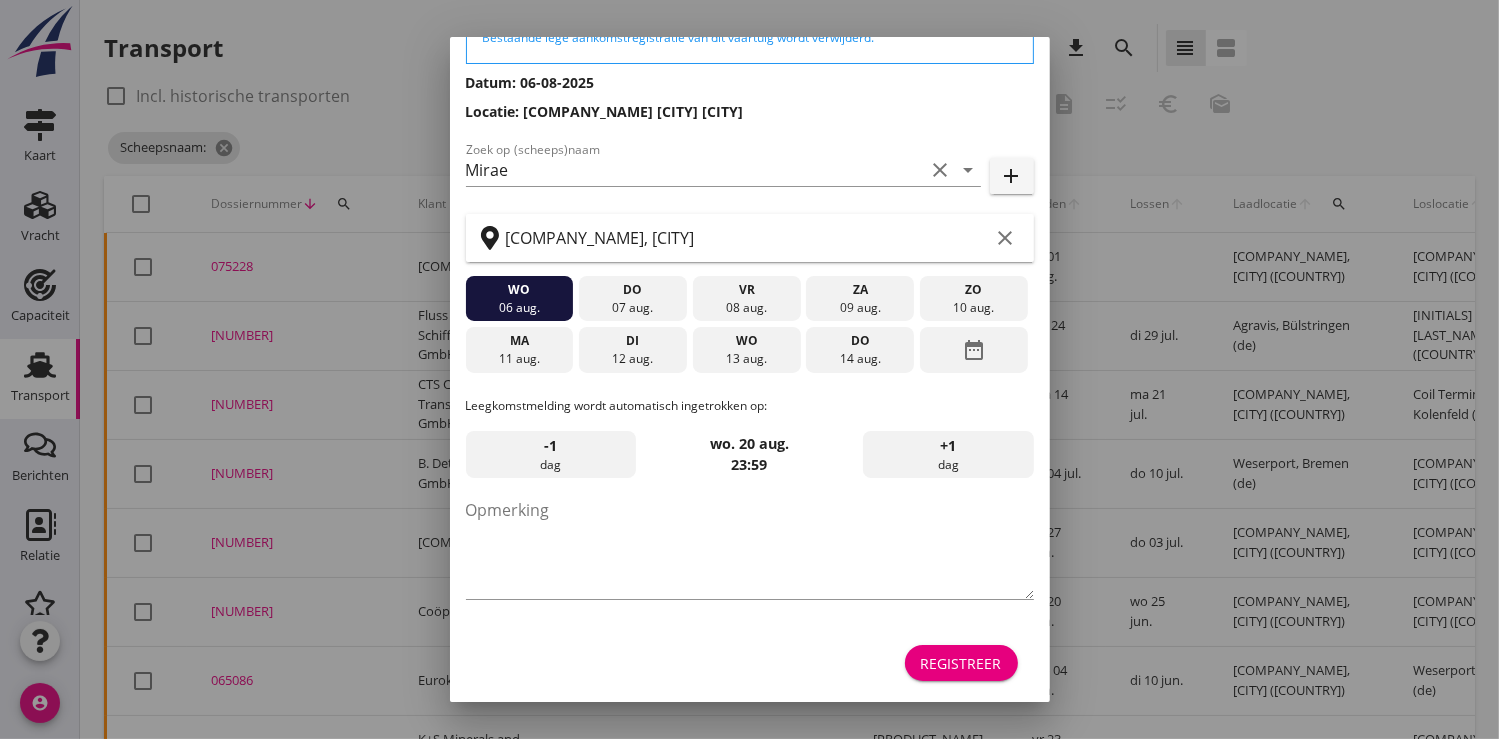 click on "Registreer" at bounding box center (961, 663) 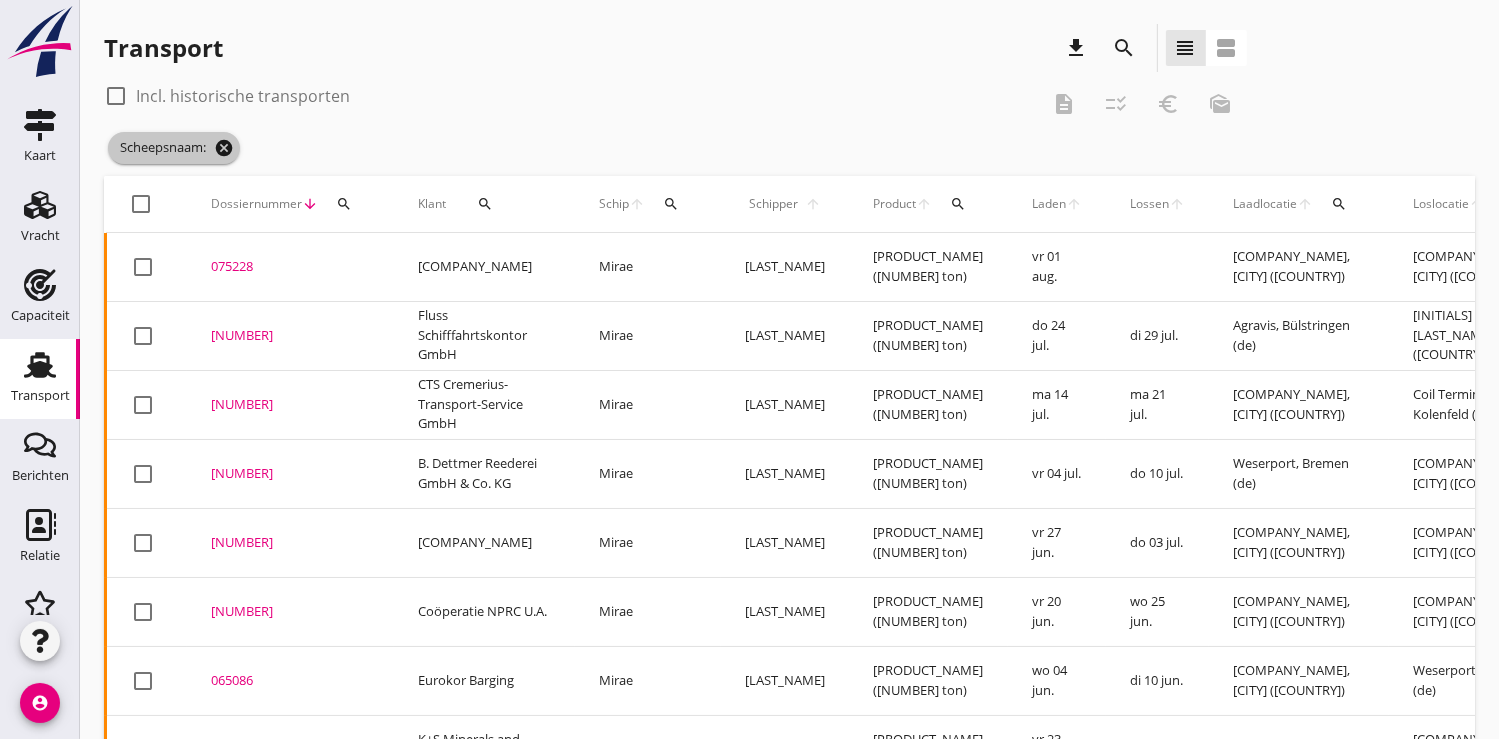 click on "cancel" at bounding box center [224, 148] 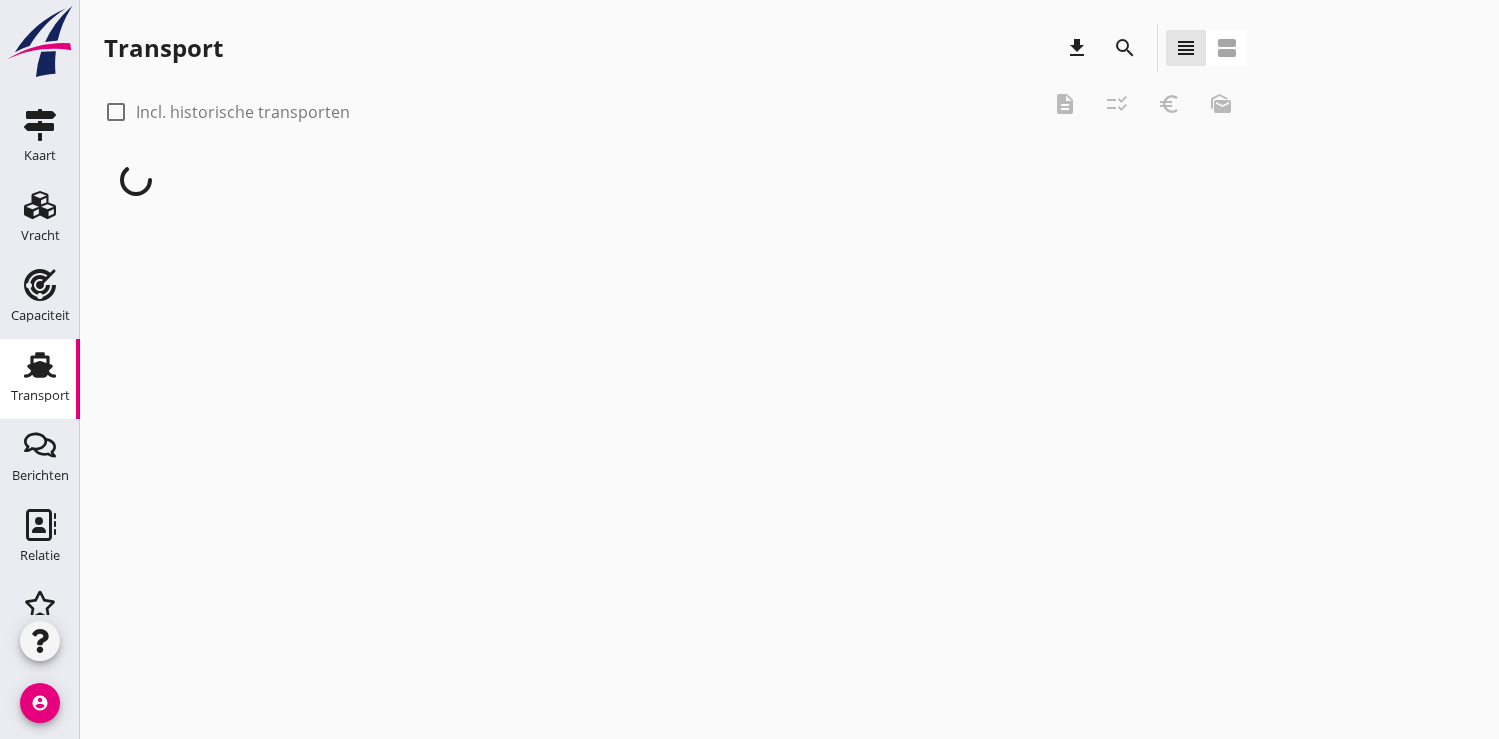 scroll, scrollTop: 0, scrollLeft: 0, axis: both 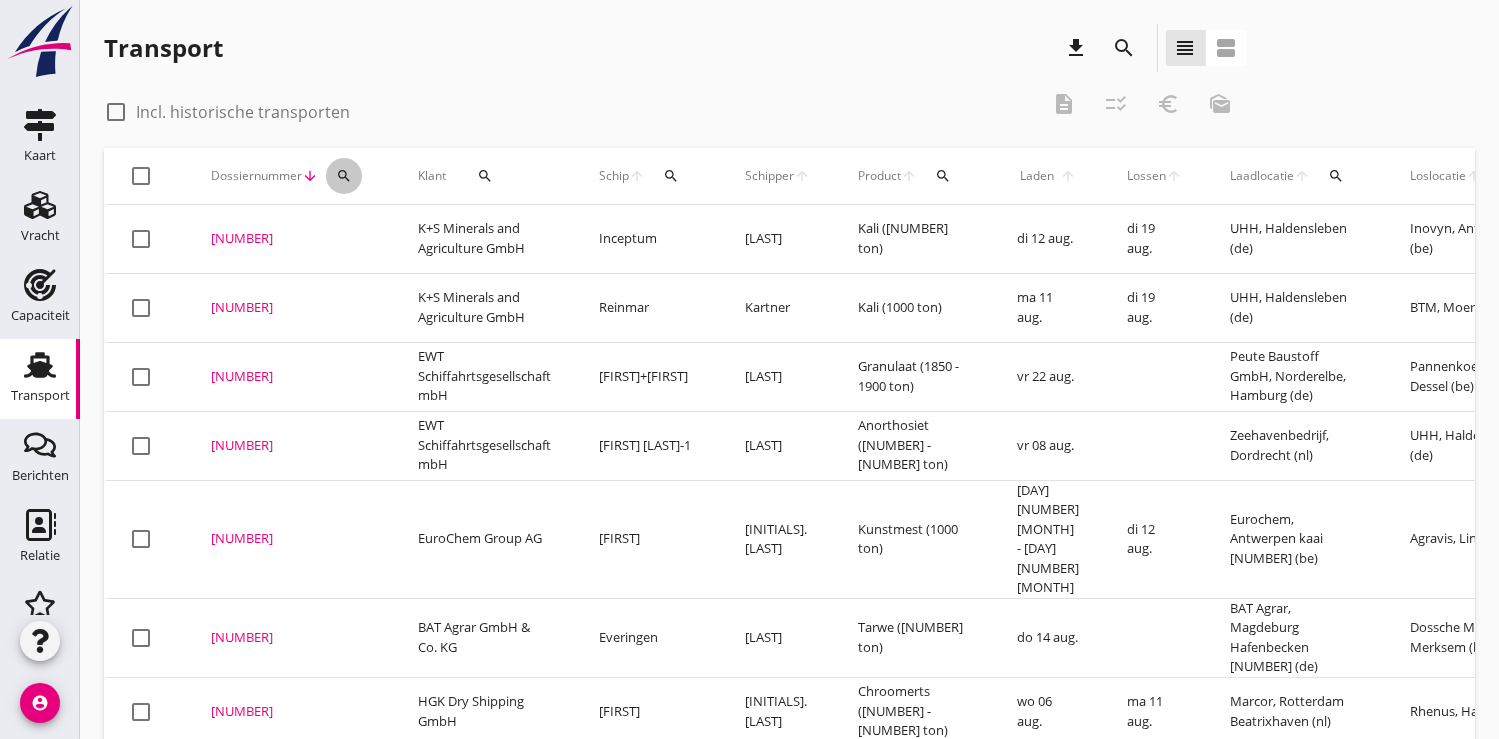 click on "search" at bounding box center (344, 176) 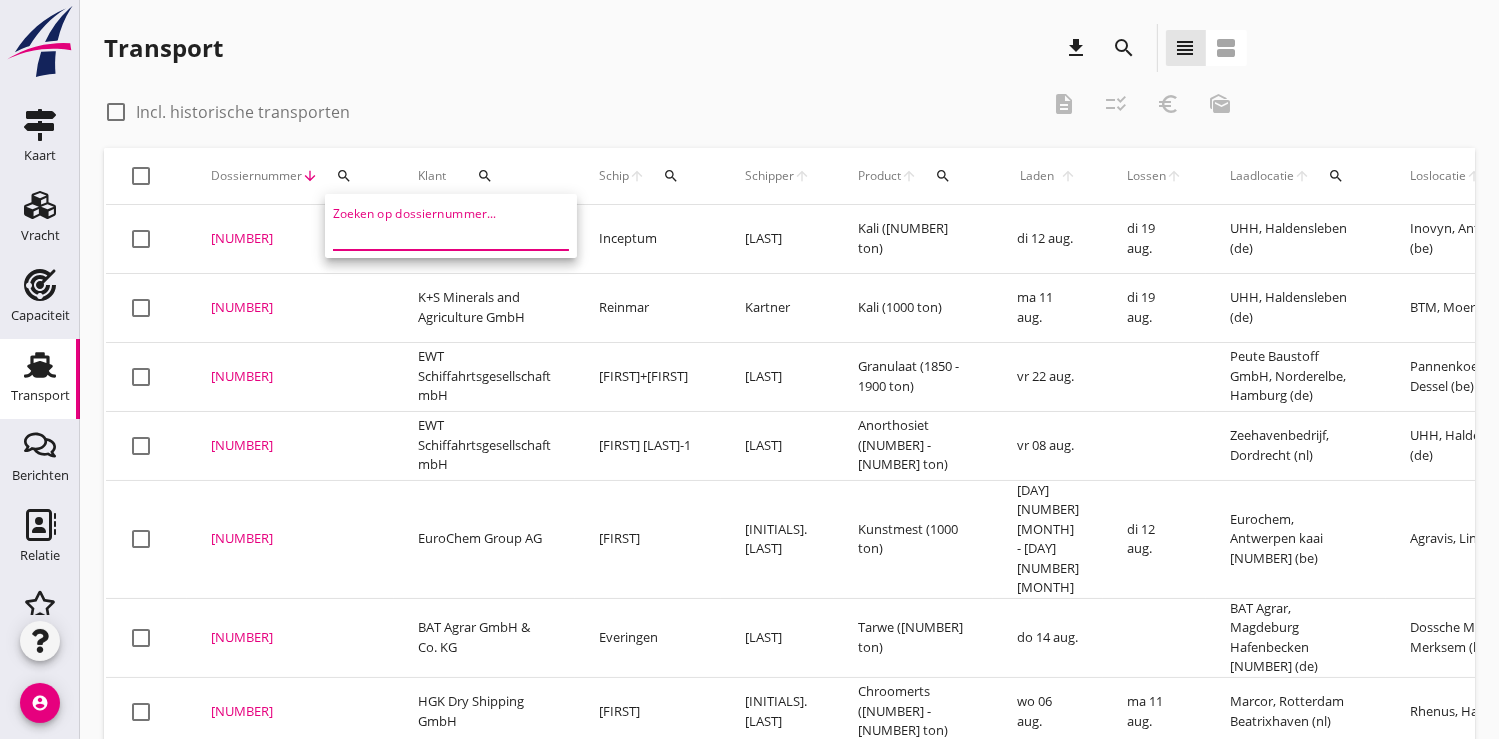 click at bounding box center [437, 234] 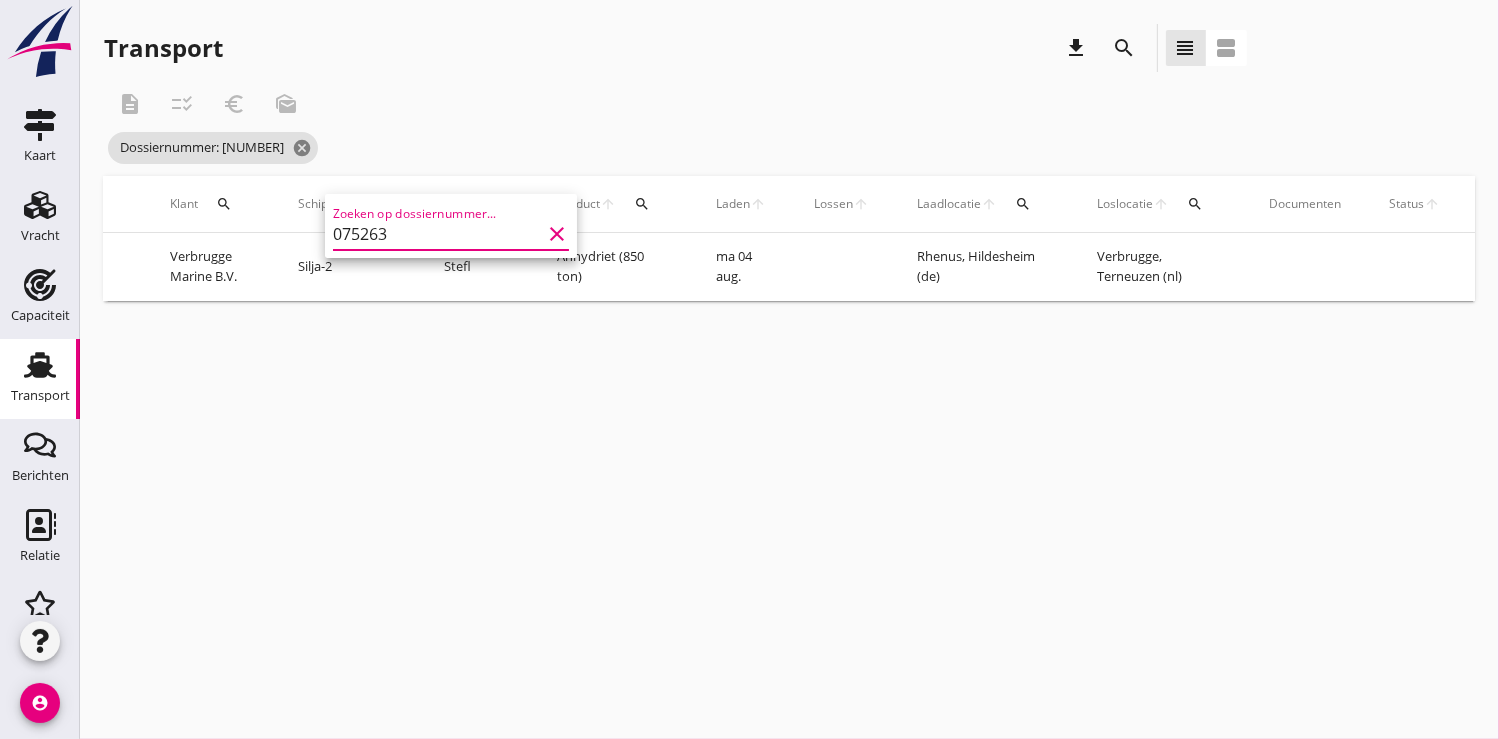 scroll, scrollTop: 0, scrollLeft: 485, axis: horizontal 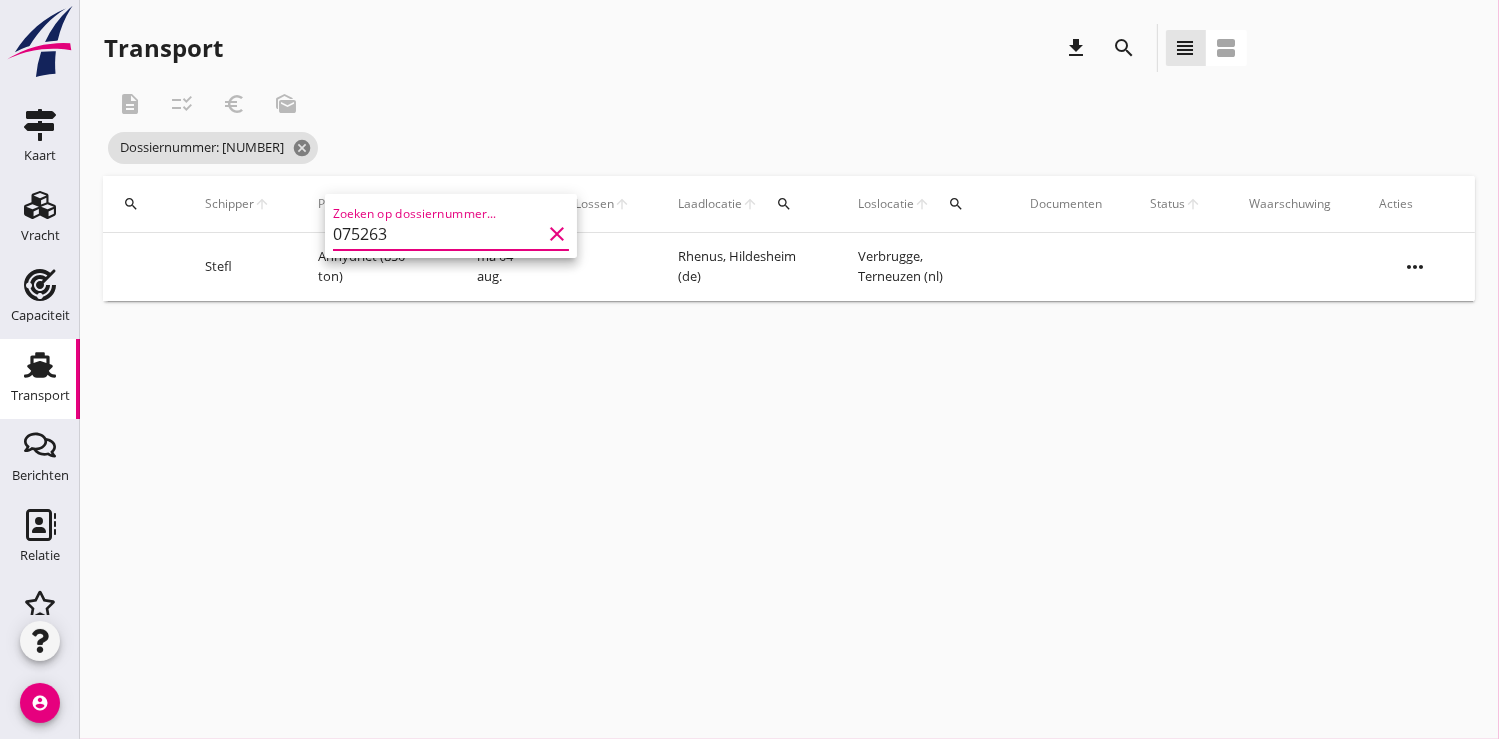type on "075263" 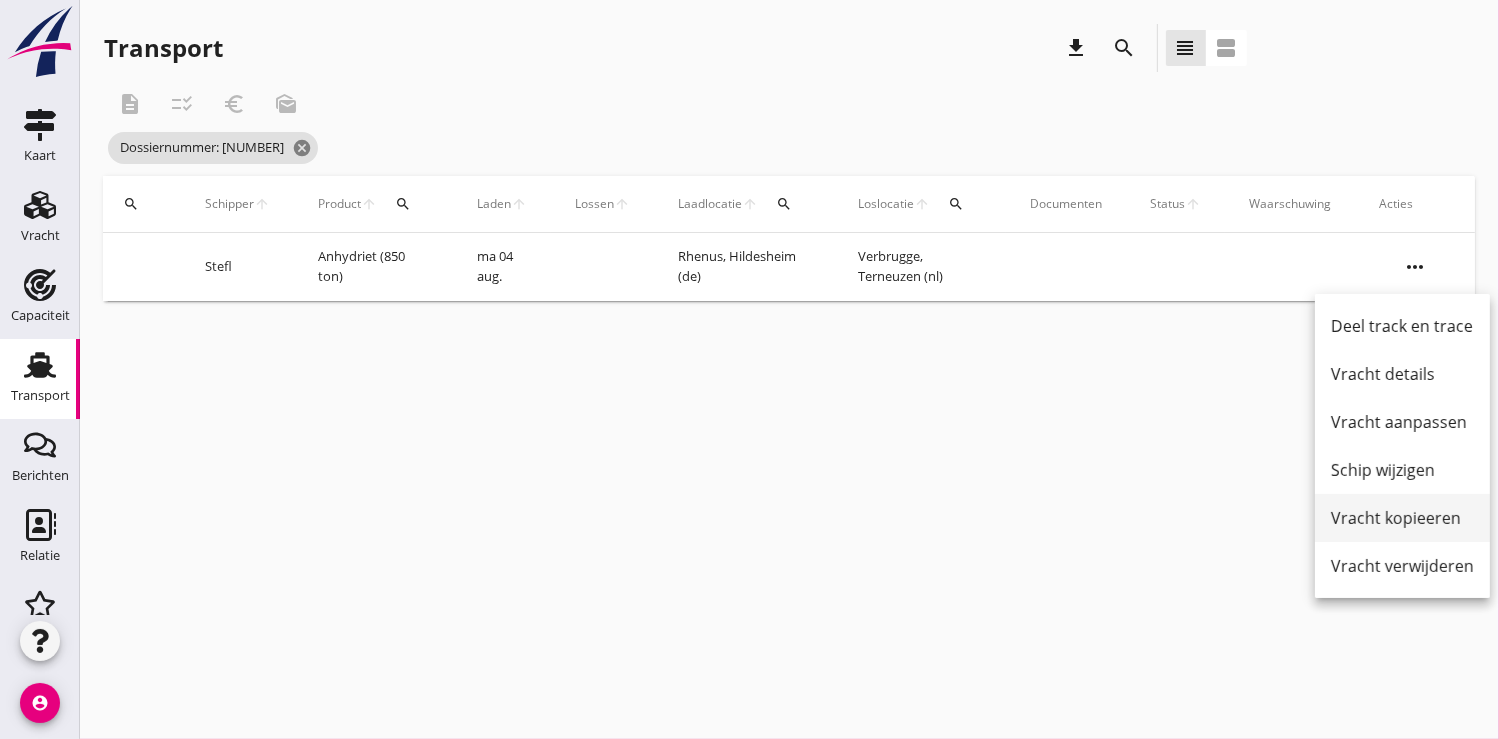 click on "Vracht kopieeren" at bounding box center [1402, 518] 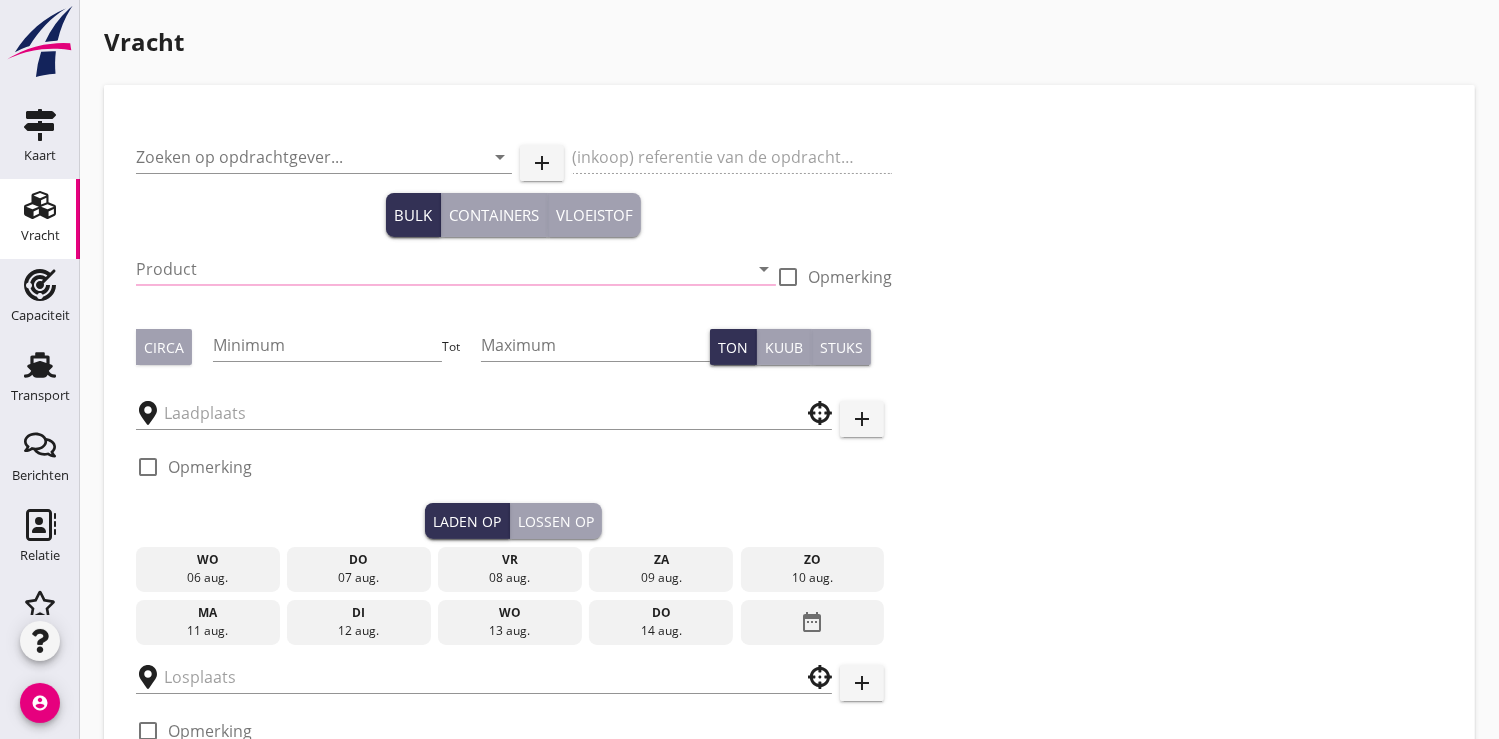 type on "Verbrugge Marine B.V." 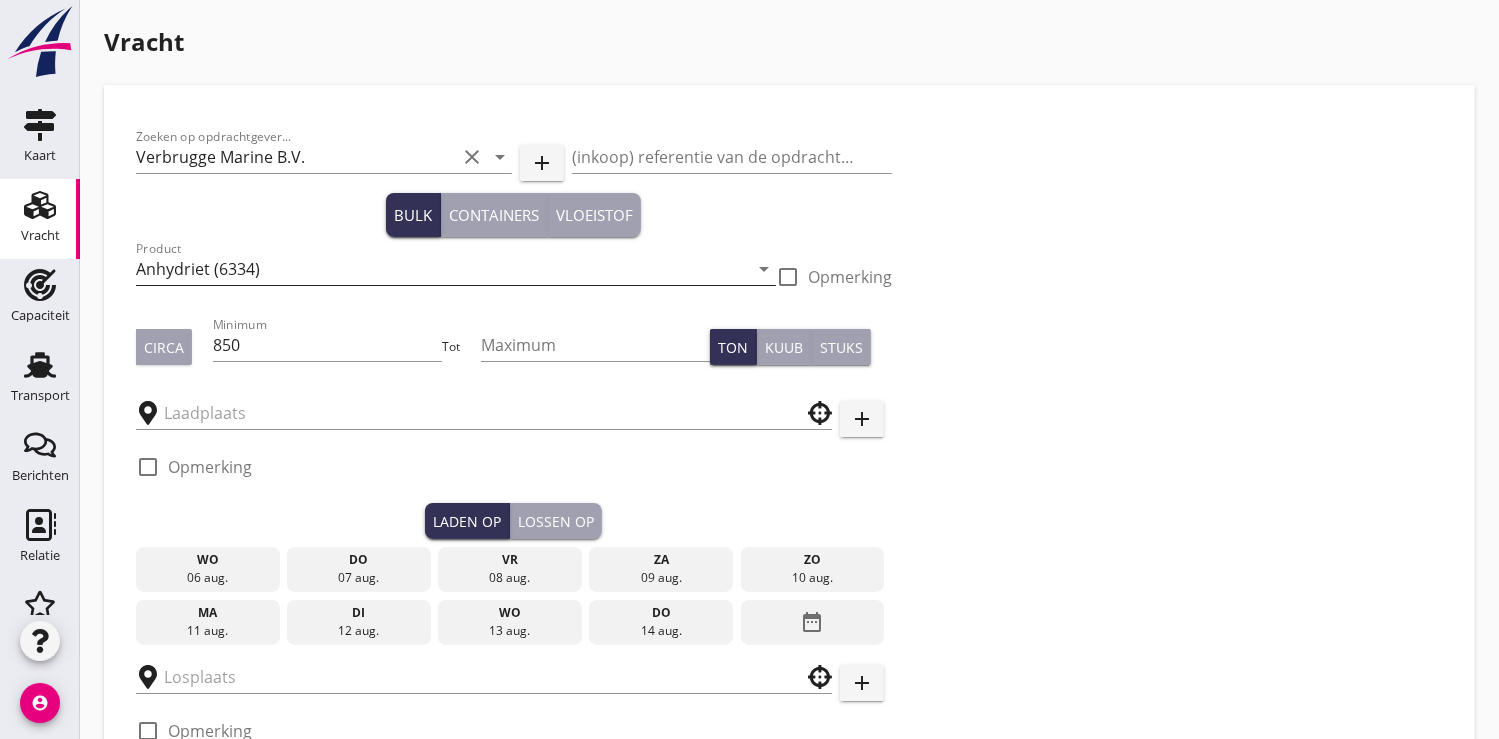 type on "Rhenus" 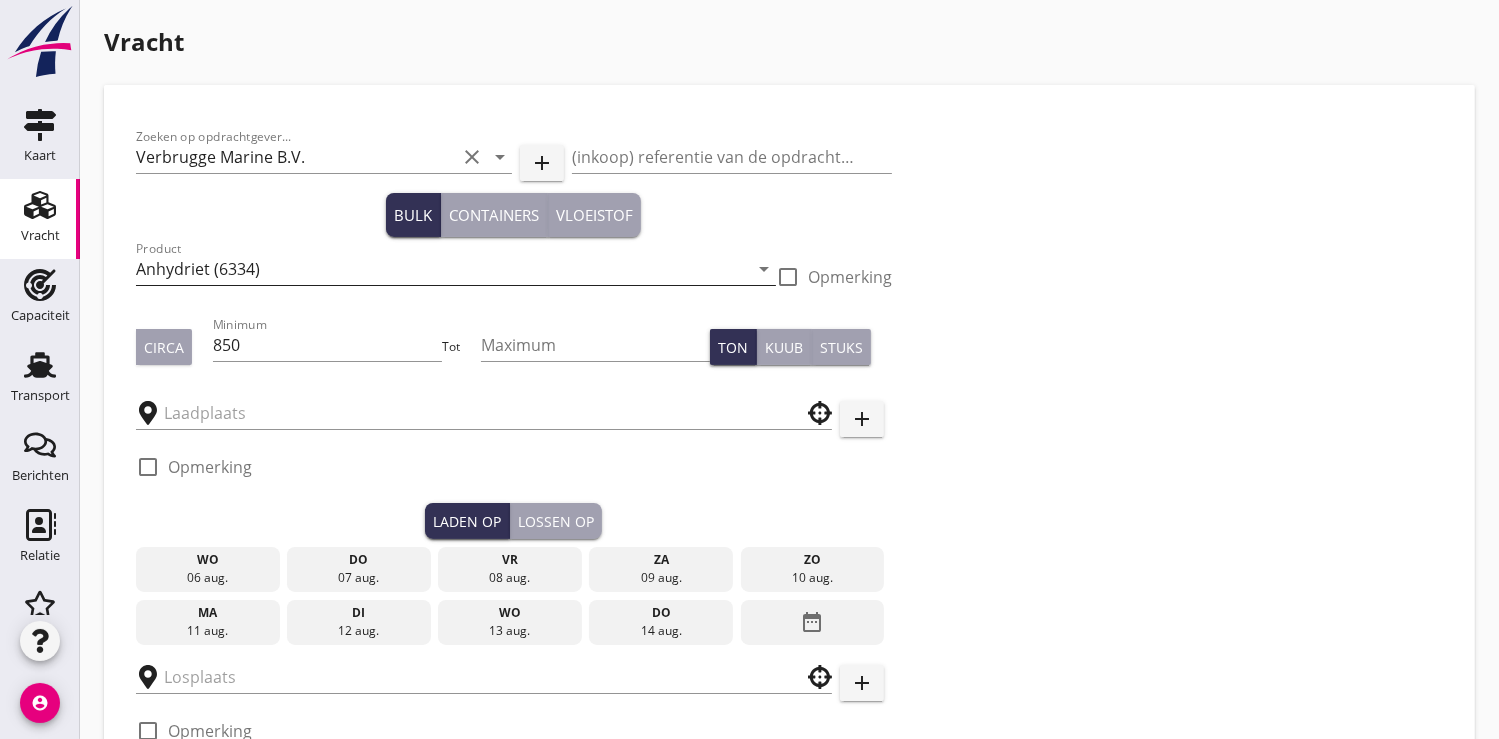 type on "Verbrugge" 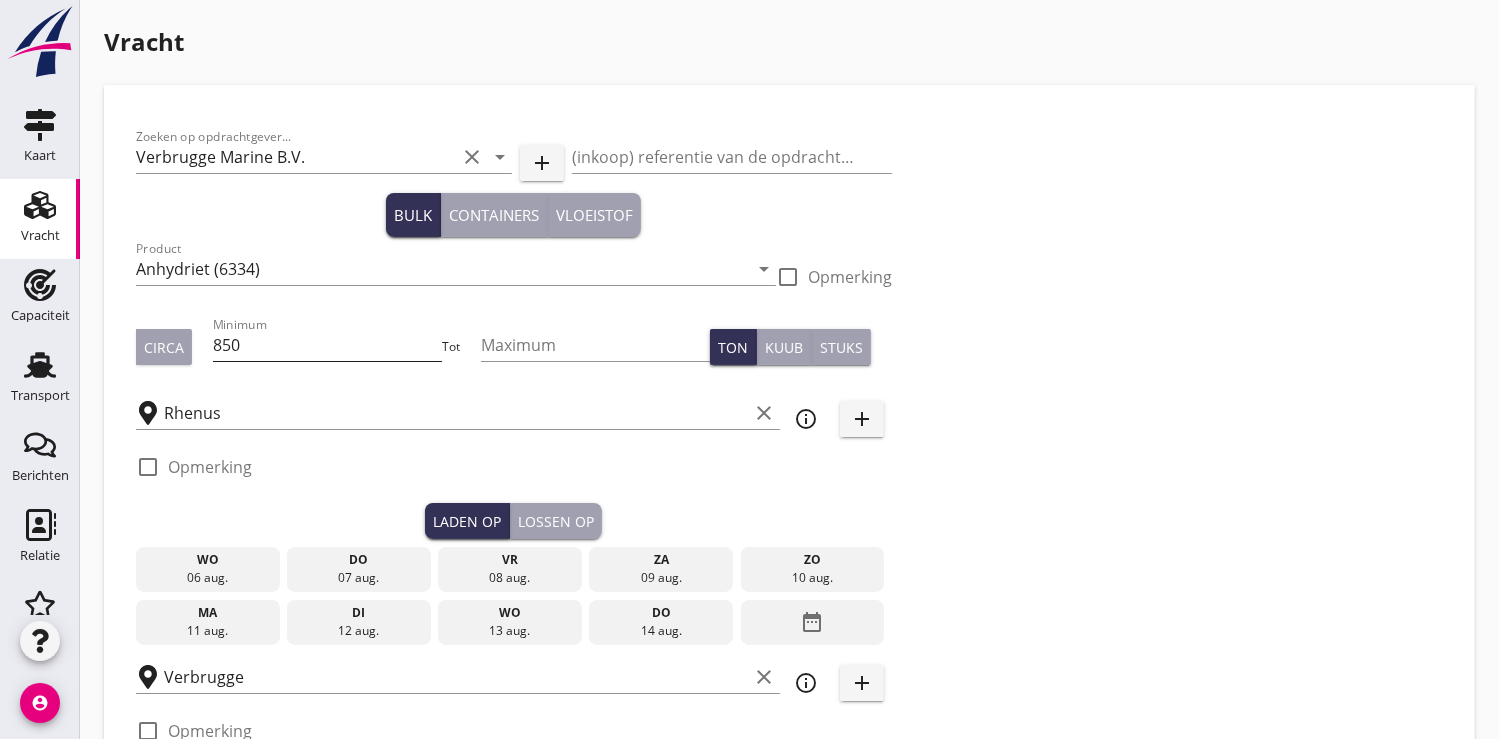 type on "17" 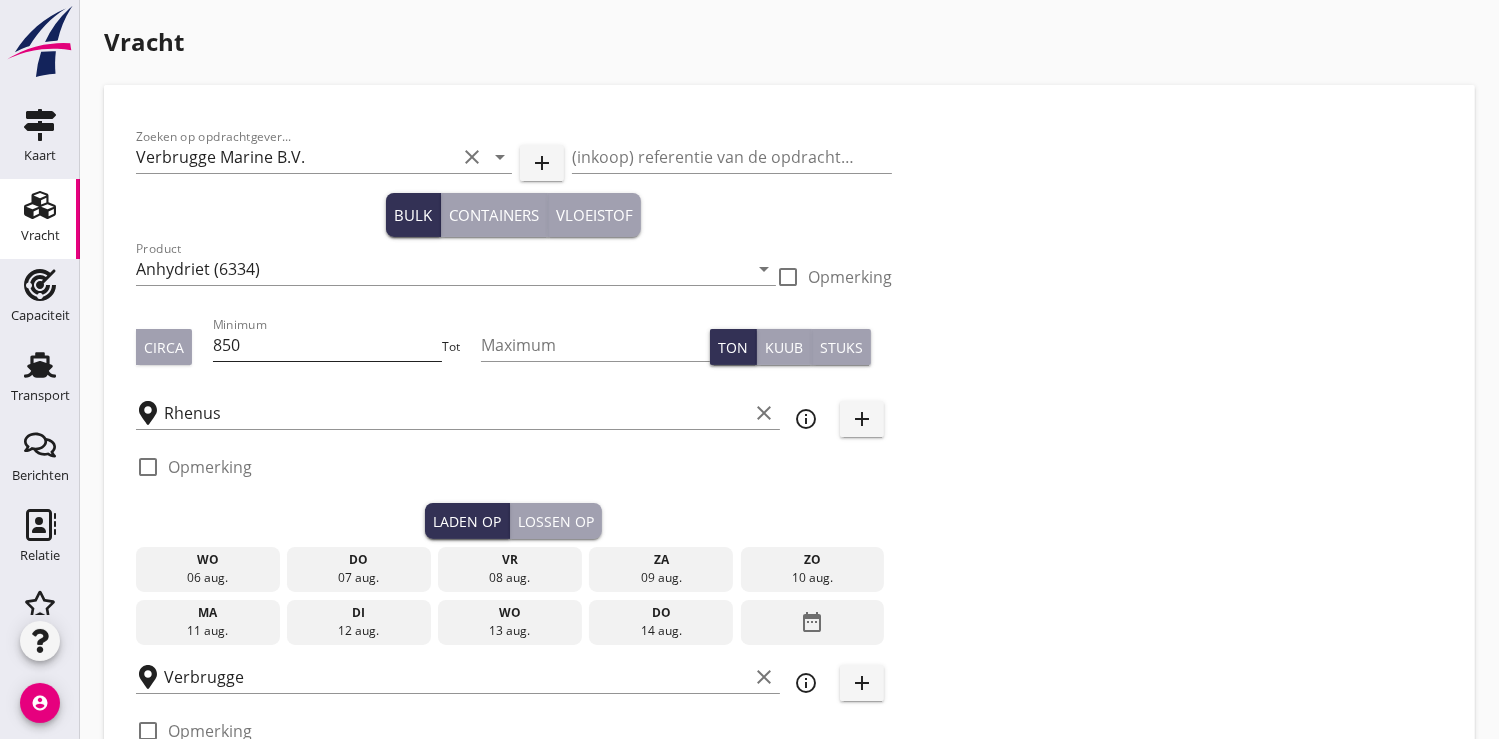 radio on "false" 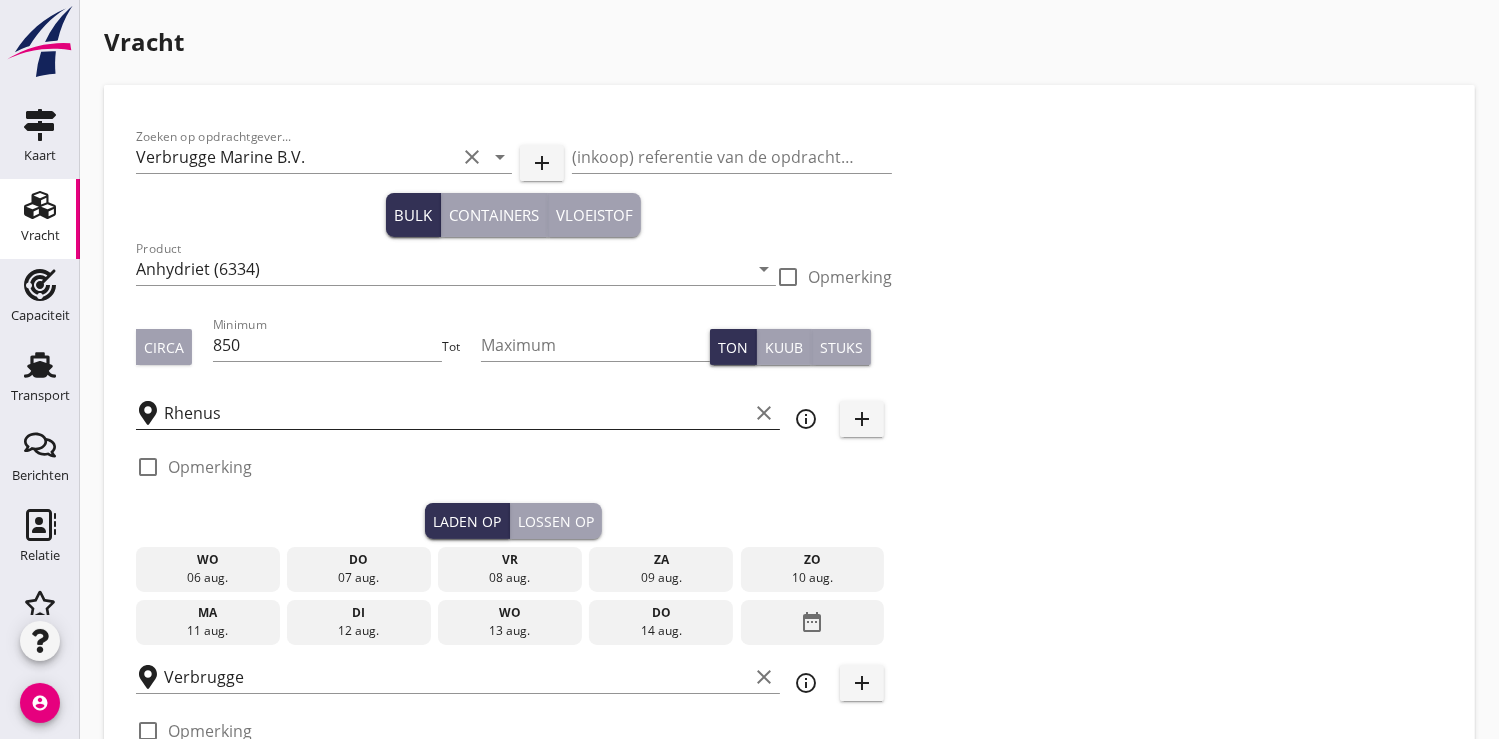 scroll, scrollTop: 0, scrollLeft: 0, axis: both 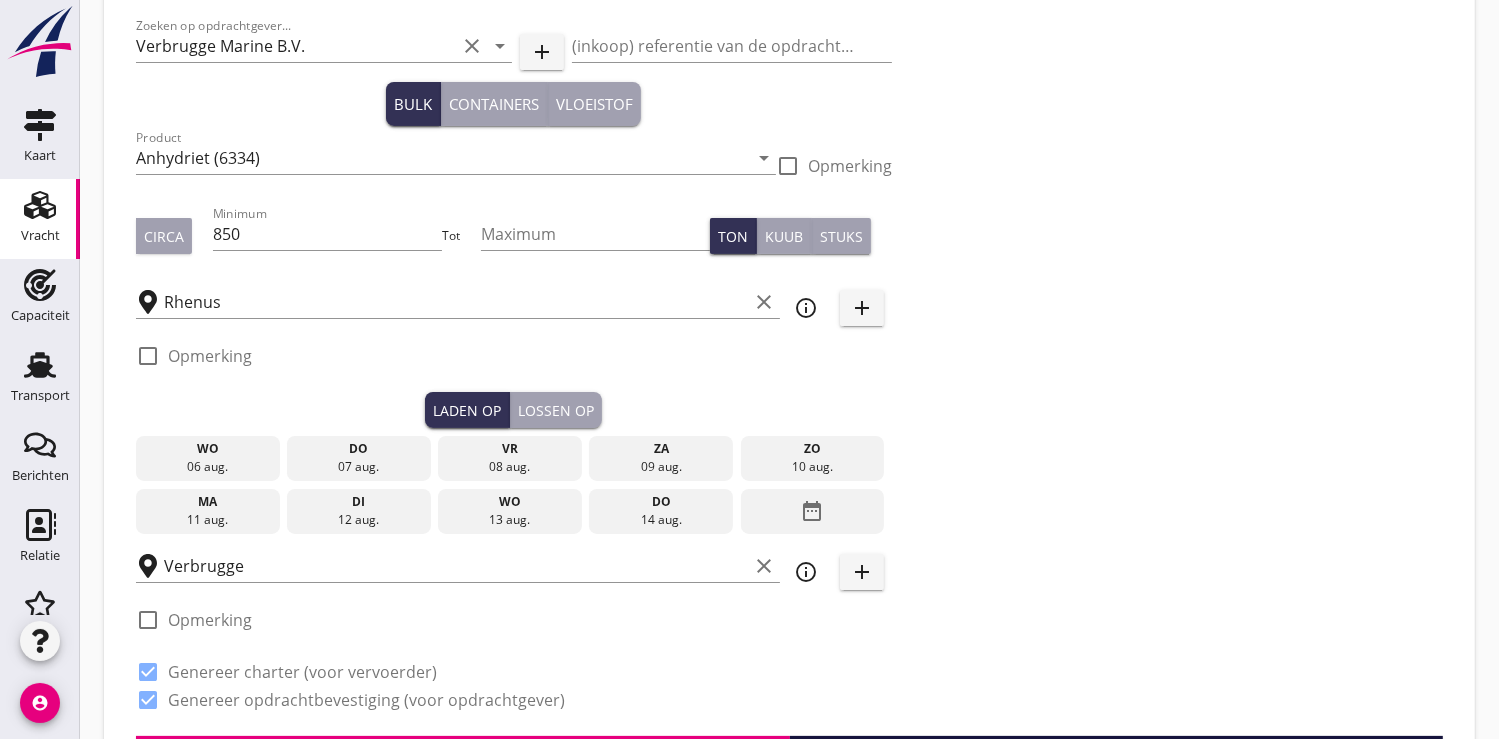 click on "date_range" at bounding box center [812, 511] 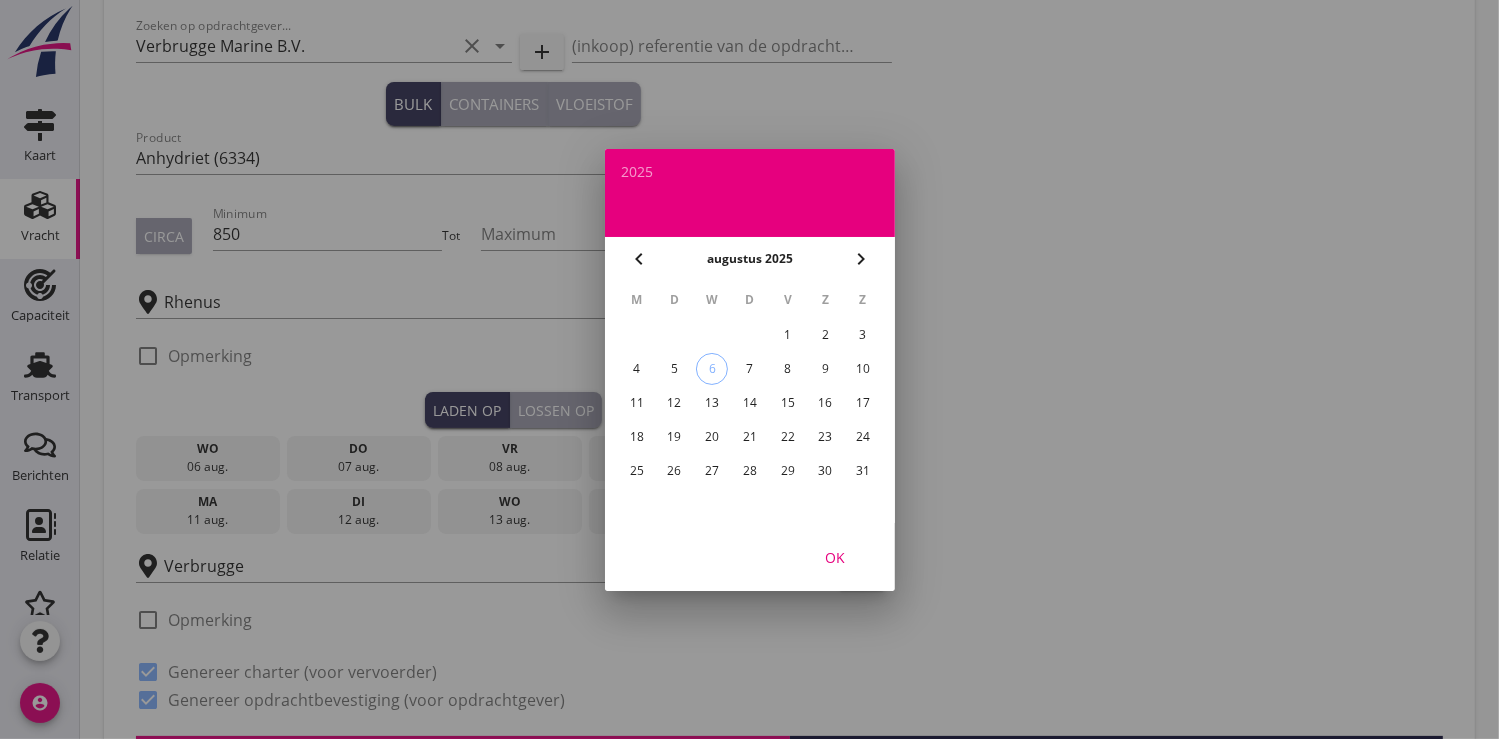click on "15" at bounding box center (787, 403) 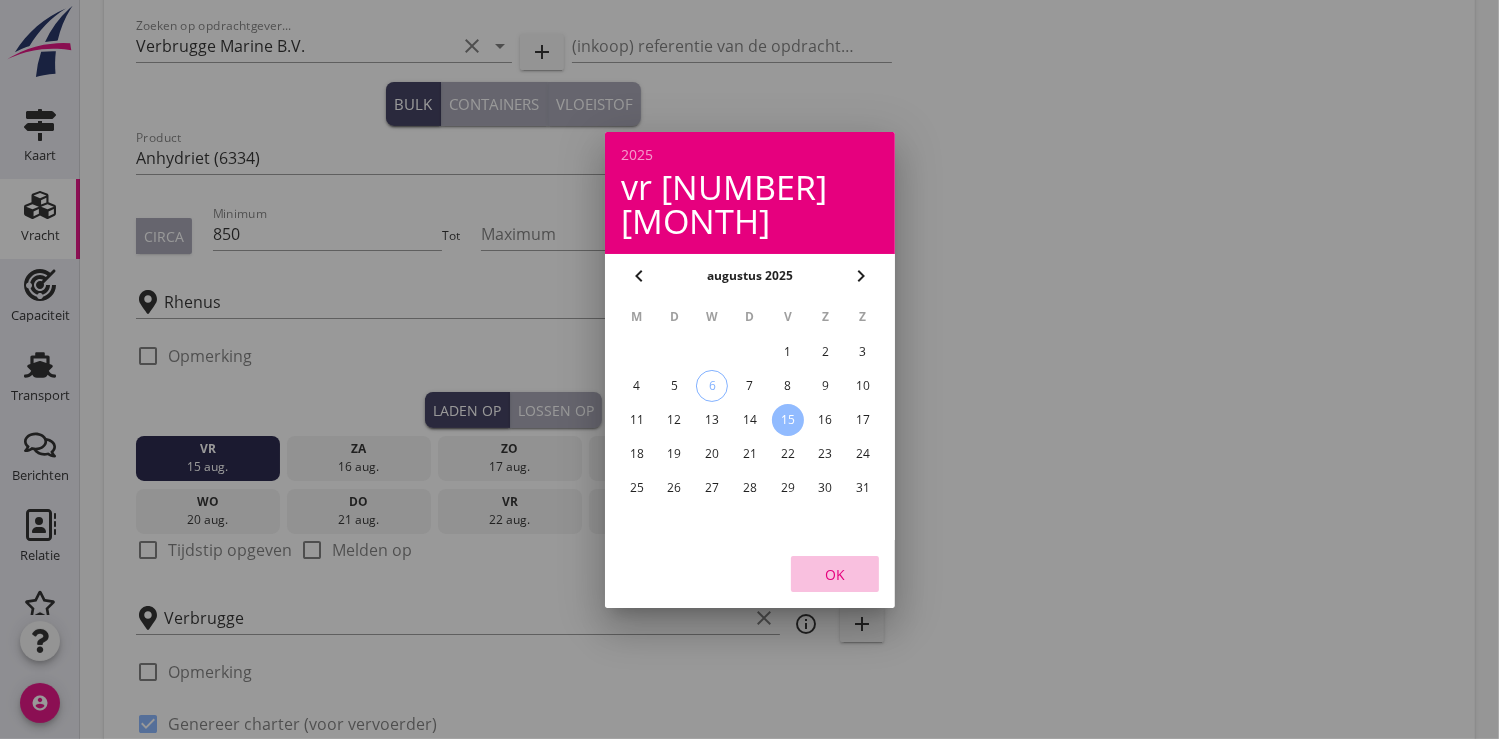 click on "OK" at bounding box center (835, 573) 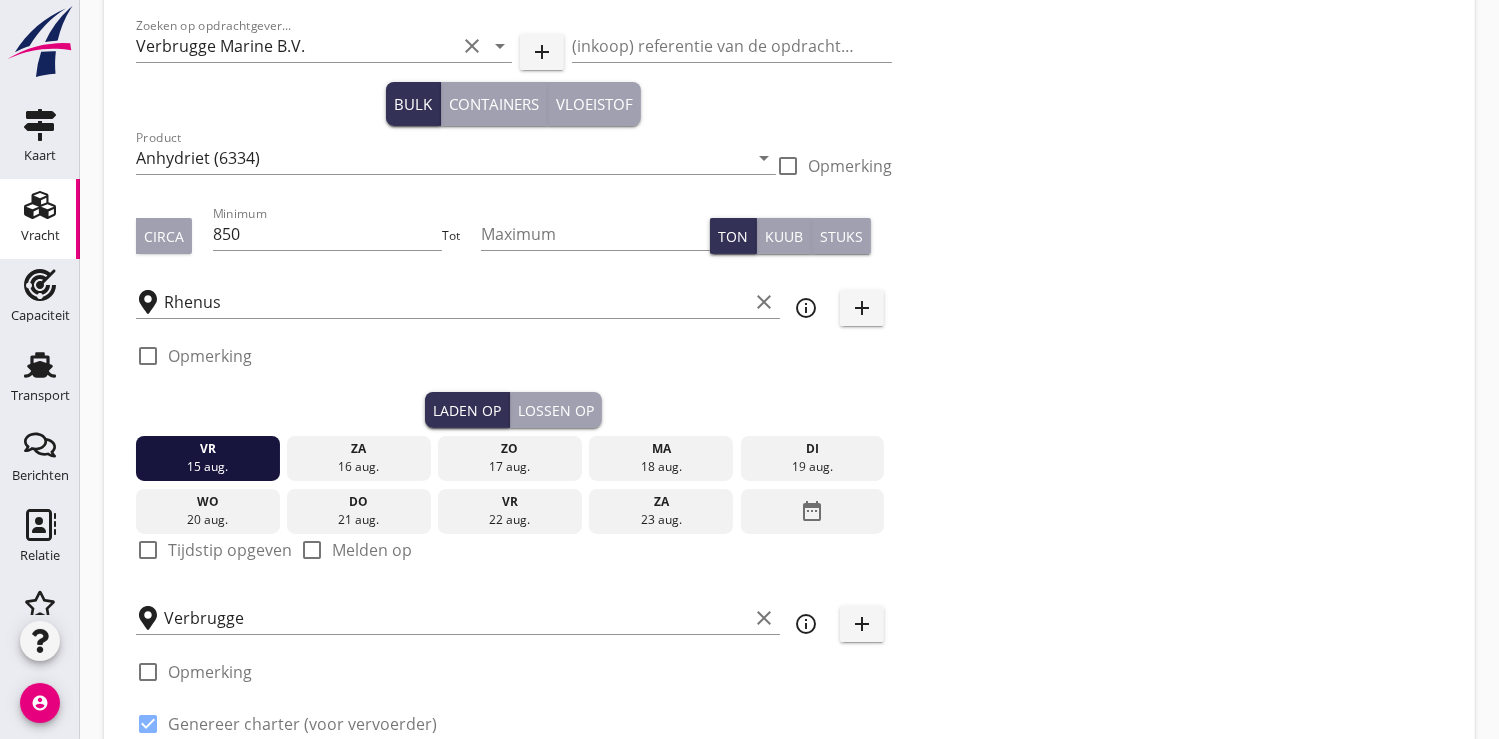 click at bounding box center [148, 550] 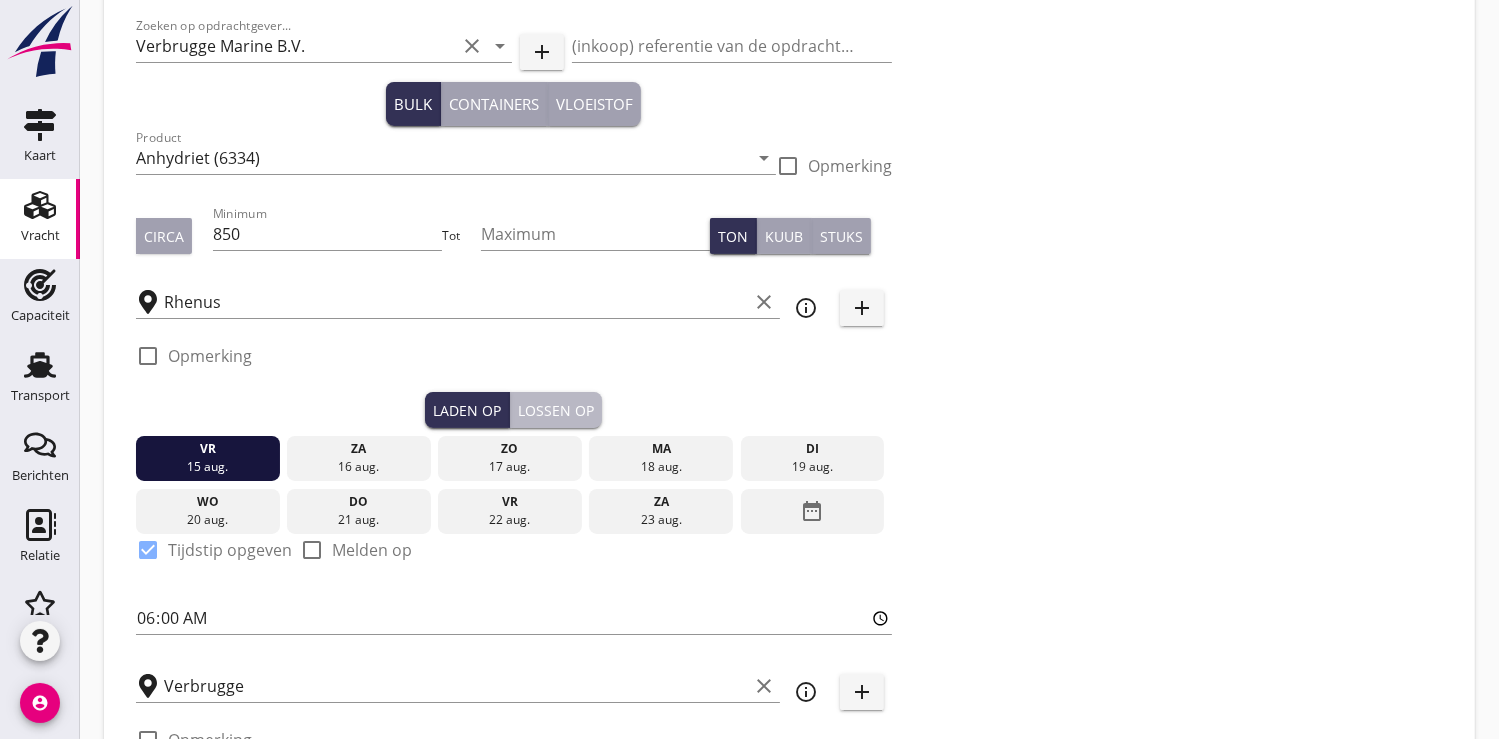 click on "Lossen op" at bounding box center (556, 410) 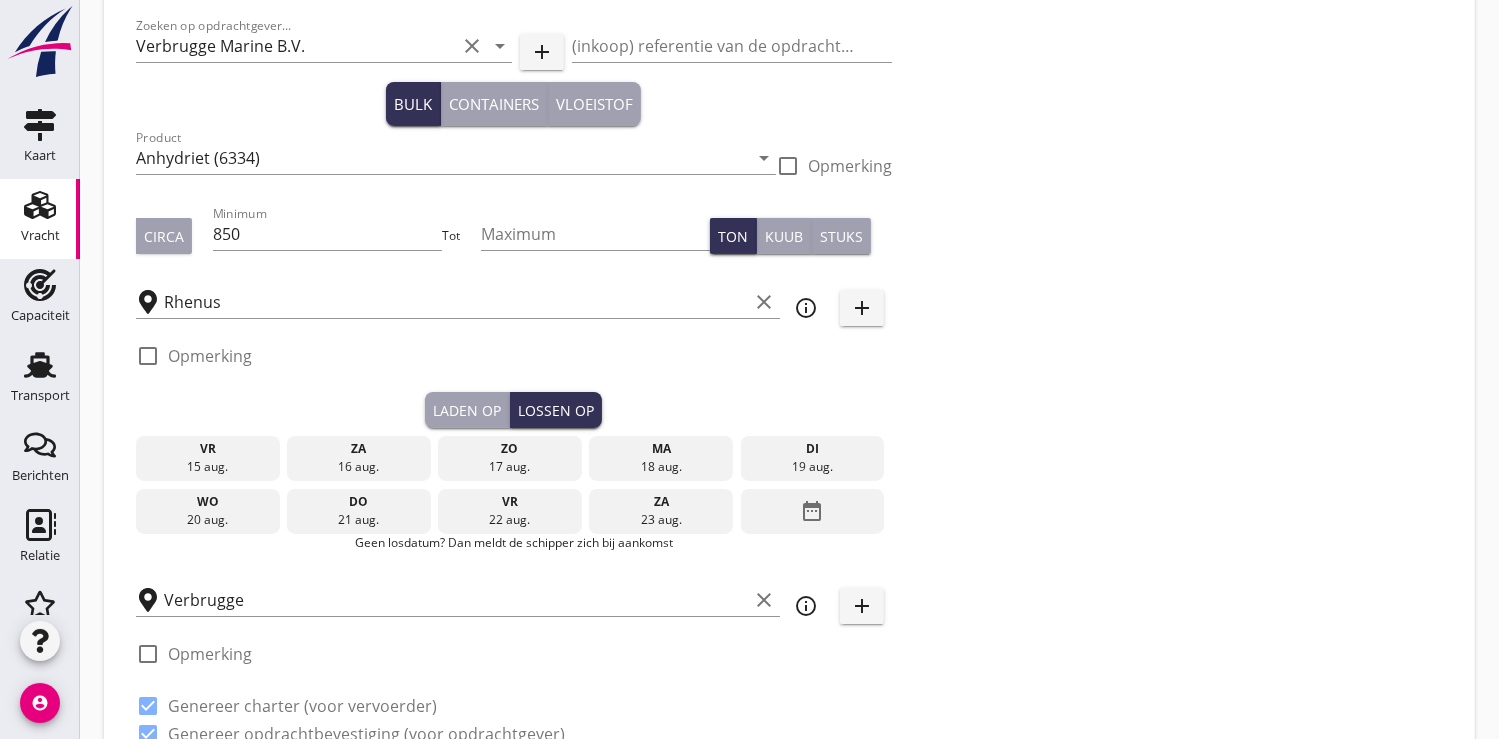 click on "vr" at bounding box center [510, 502] 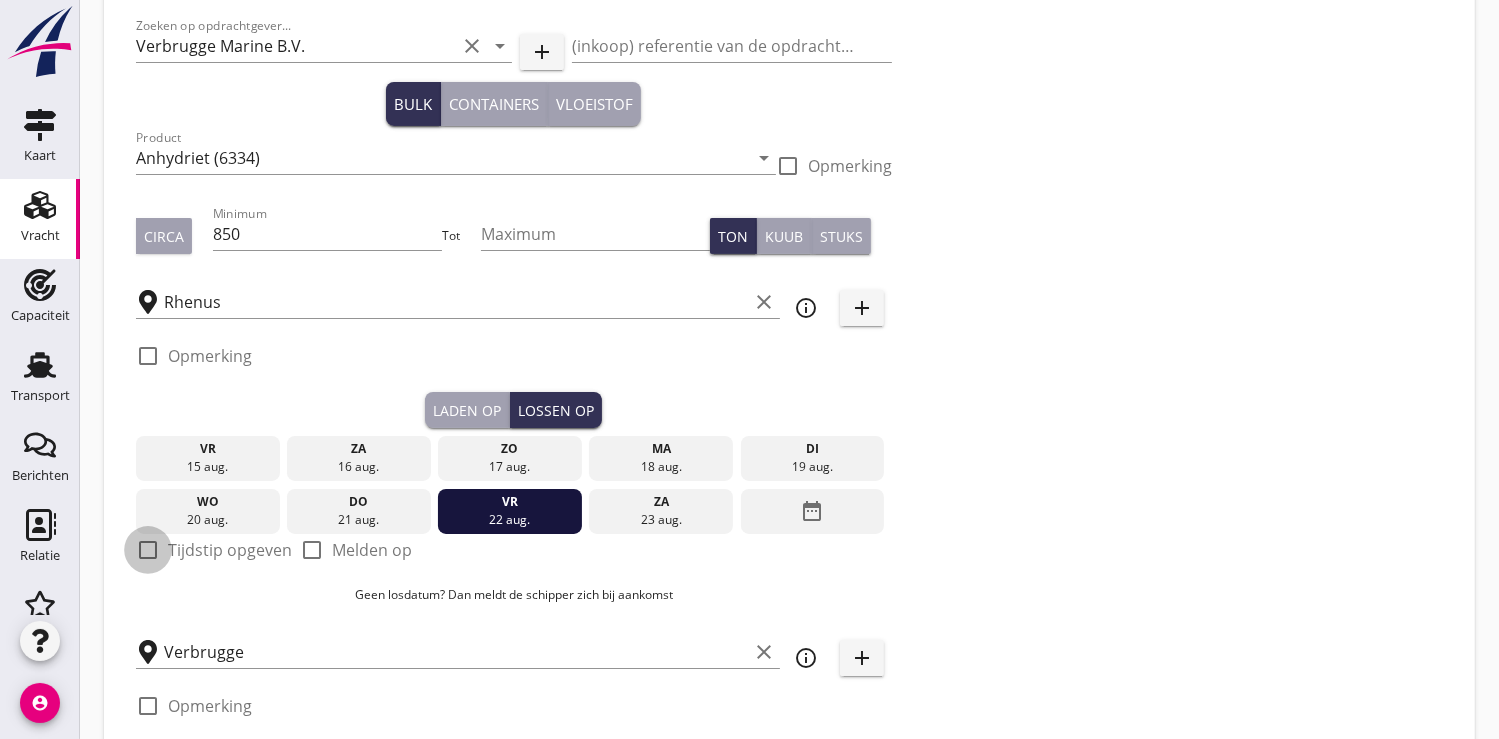 click at bounding box center [148, 550] 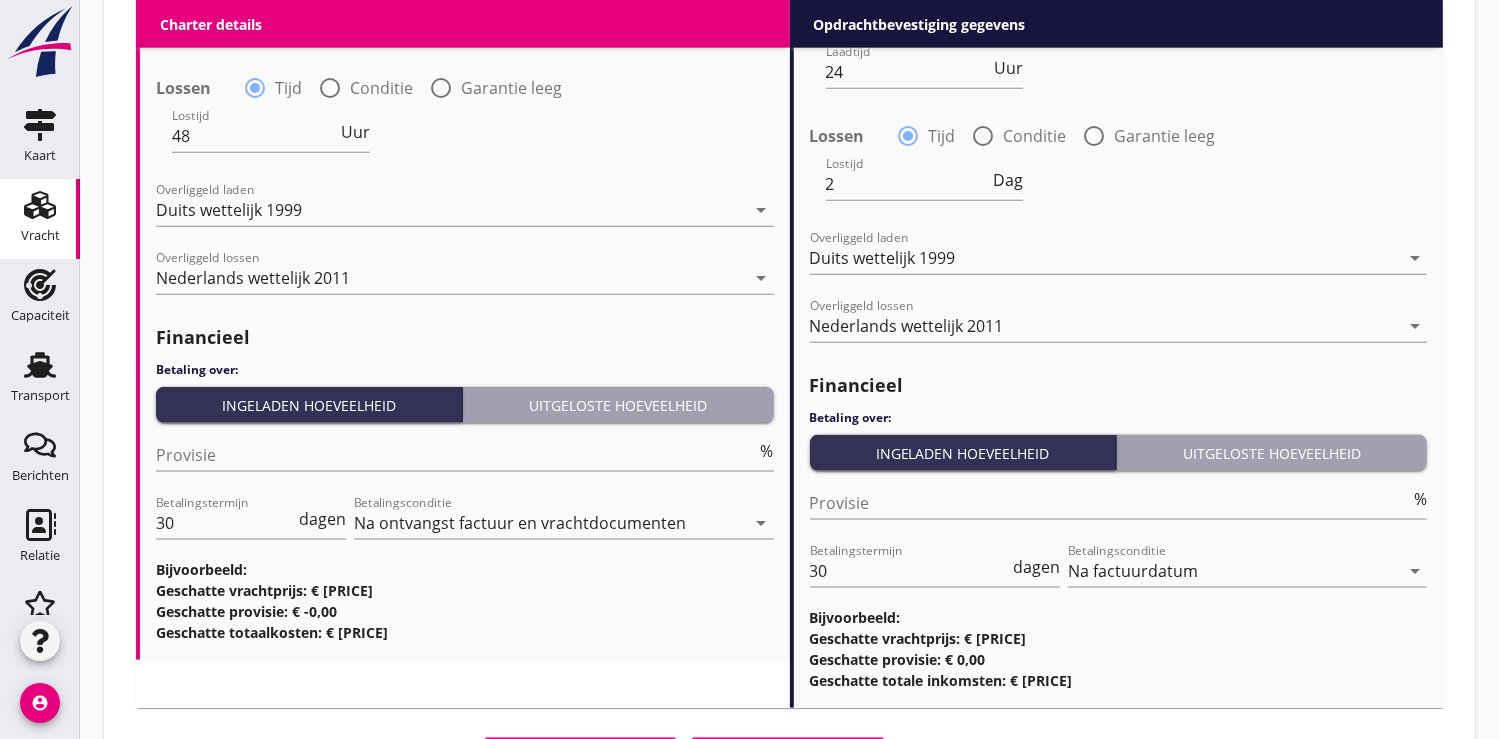 scroll, scrollTop: 2436, scrollLeft: 0, axis: vertical 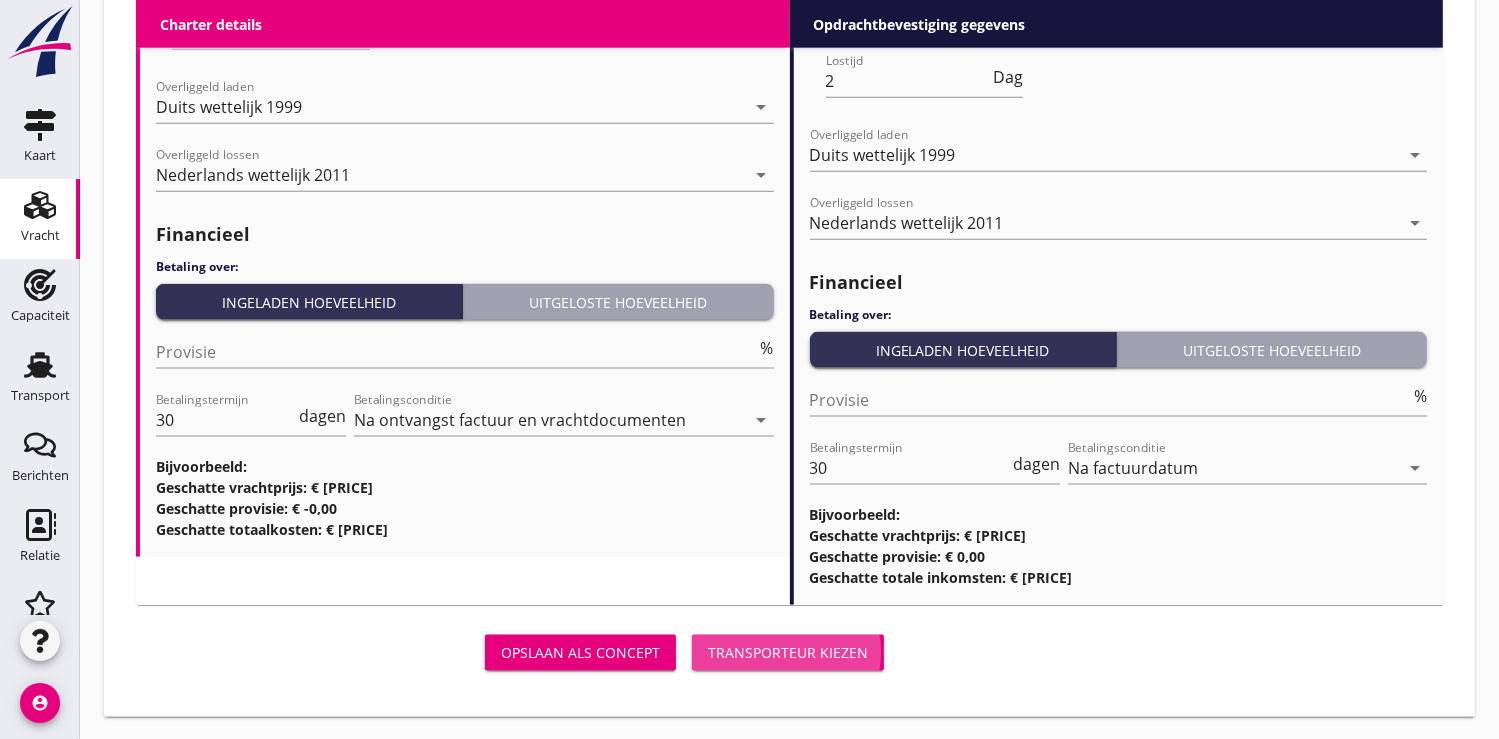 click on "Transporteur kiezen" at bounding box center (788, 652) 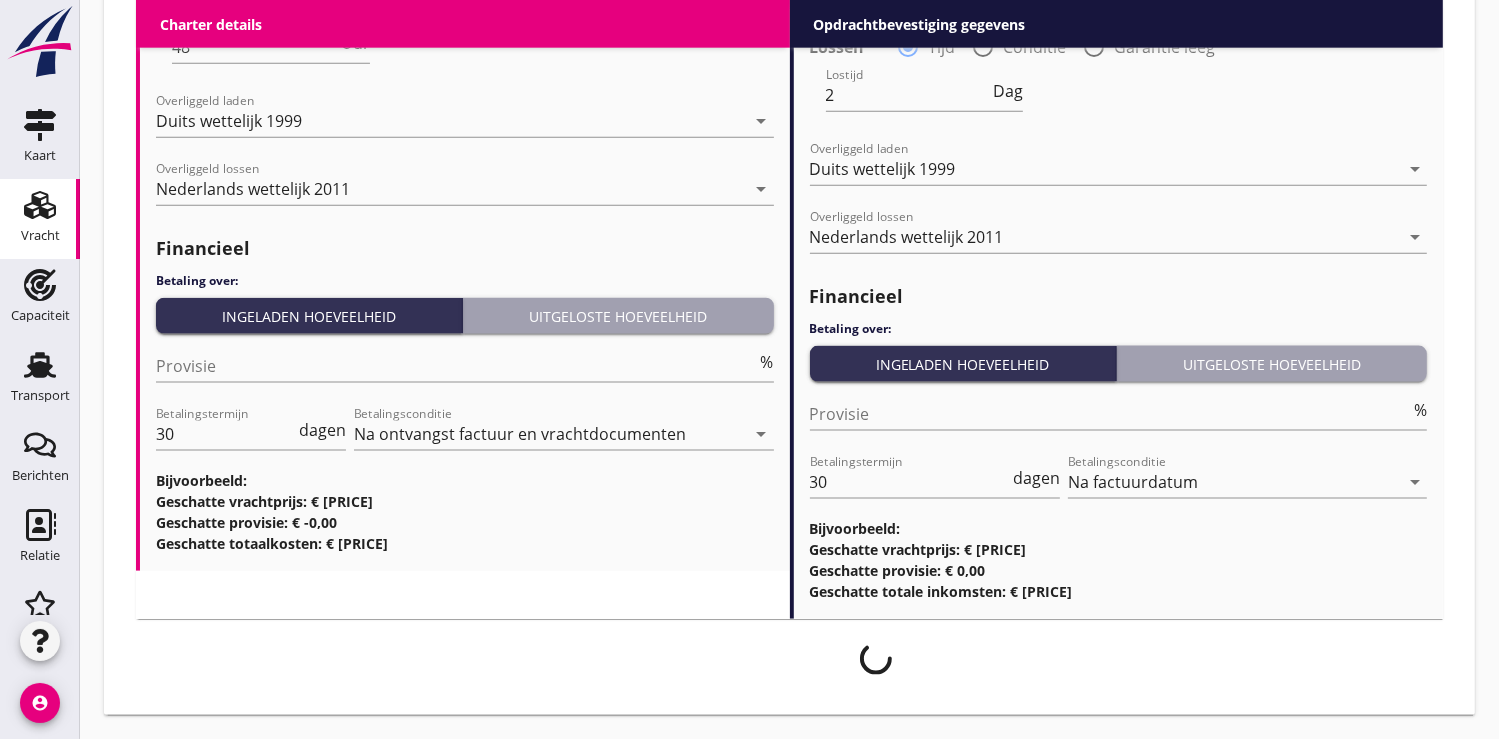 scroll, scrollTop: 2419, scrollLeft: 0, axis: vertical 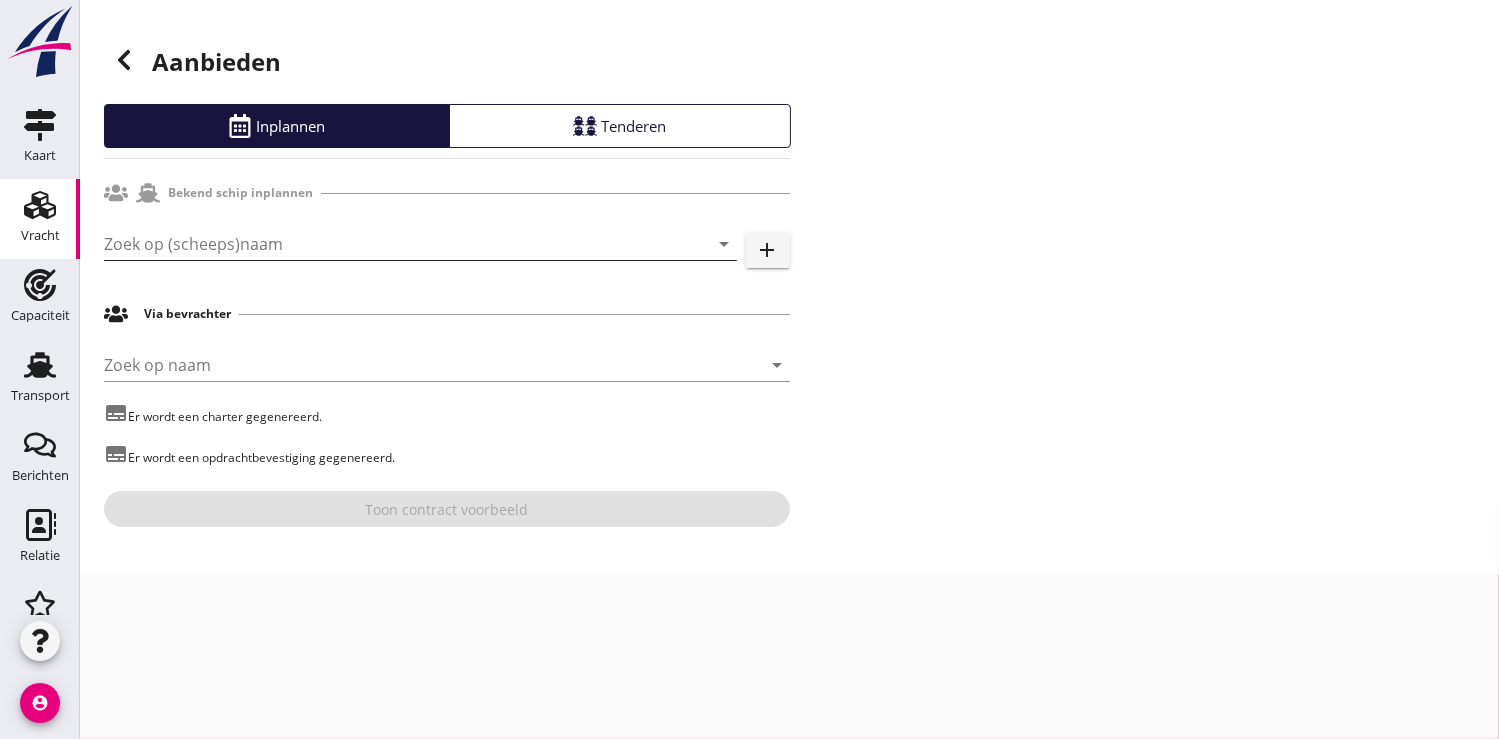 click at bounding box center [392, 244] 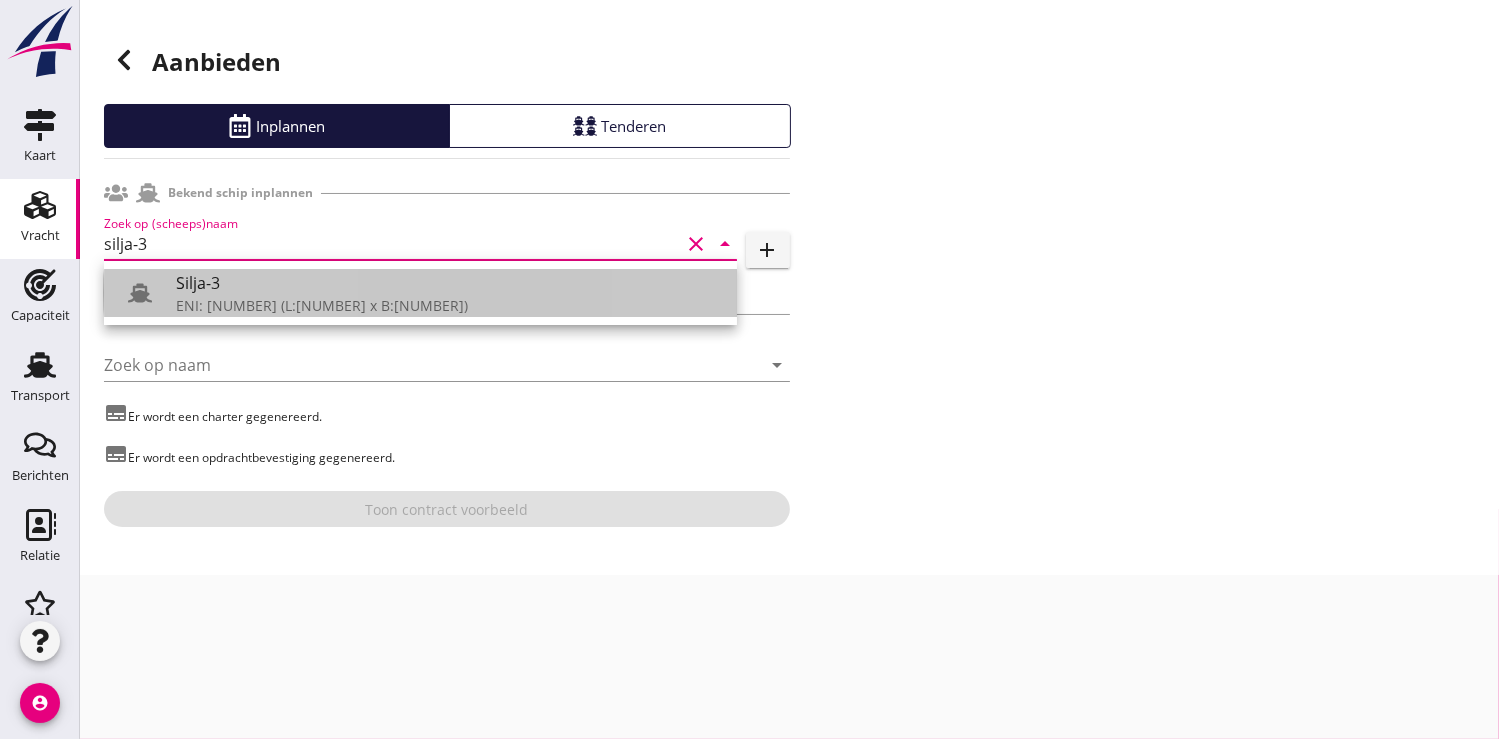 click on "ENI: 08455015 (L:71.6 x B:9.36)" at bounding box center [448, 305] 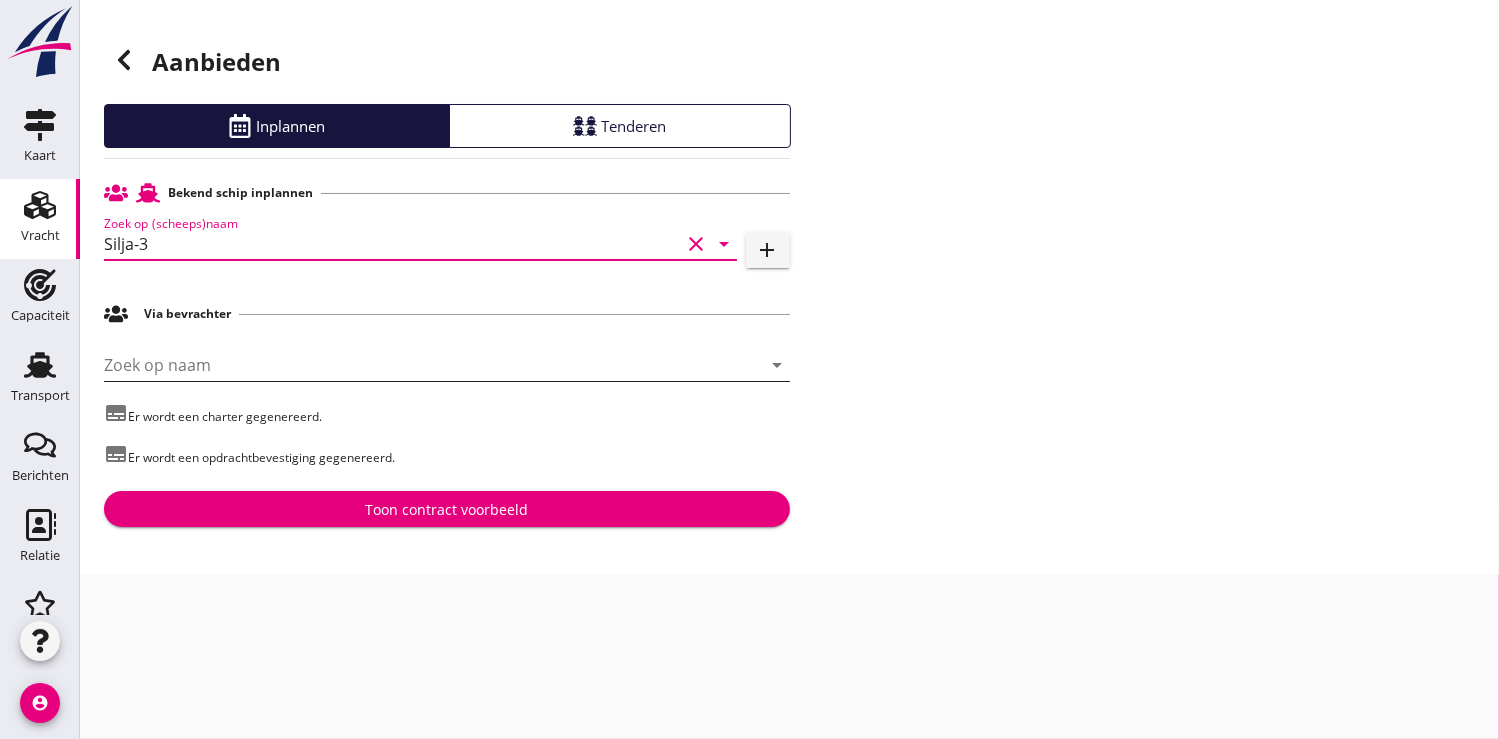type on "Silja-3" 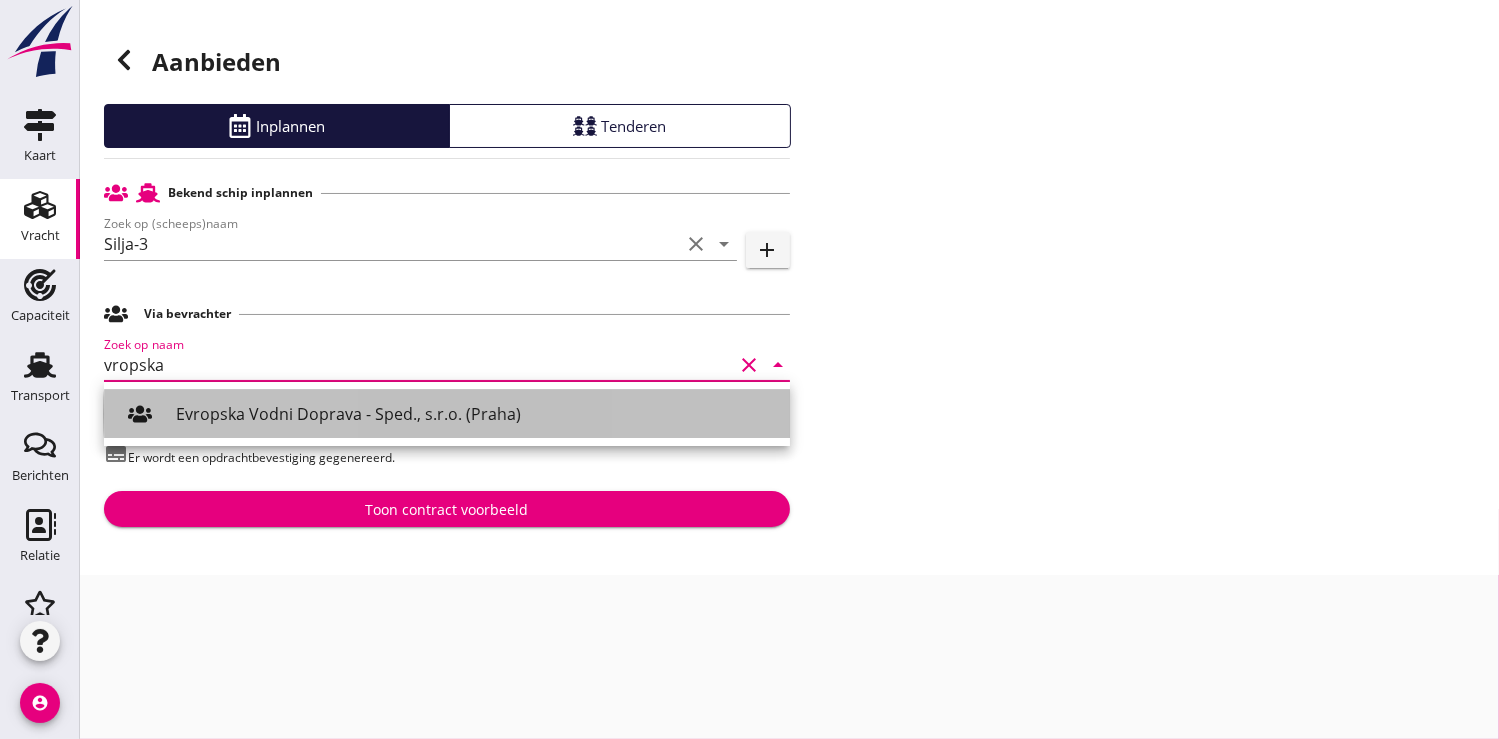 click on "Evropska Vodni Doprava - Sped., s.r.o. (Praha)" at bounding box center [475, 414] 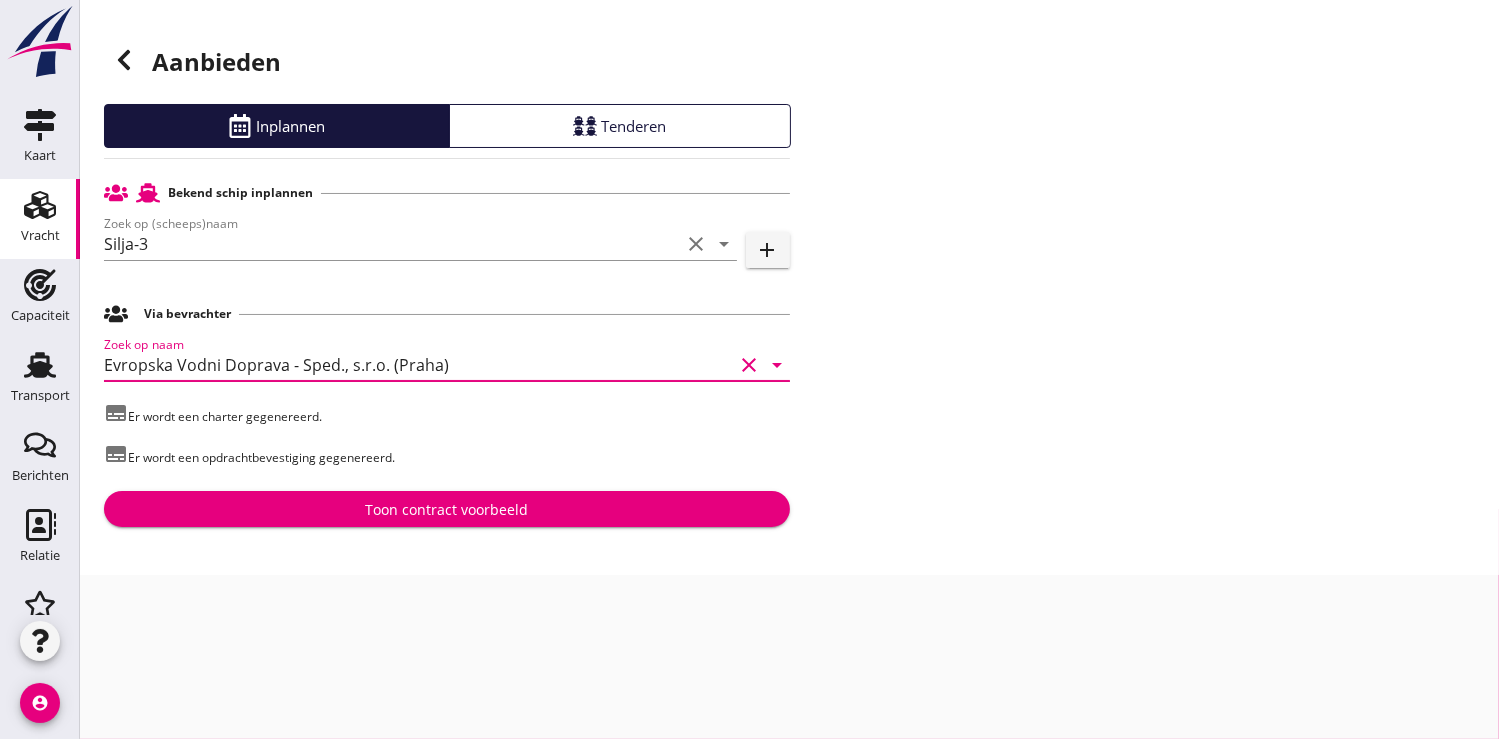 type on "Evropska Vodni Doprava - Sped., s.r.o. (Praha)" 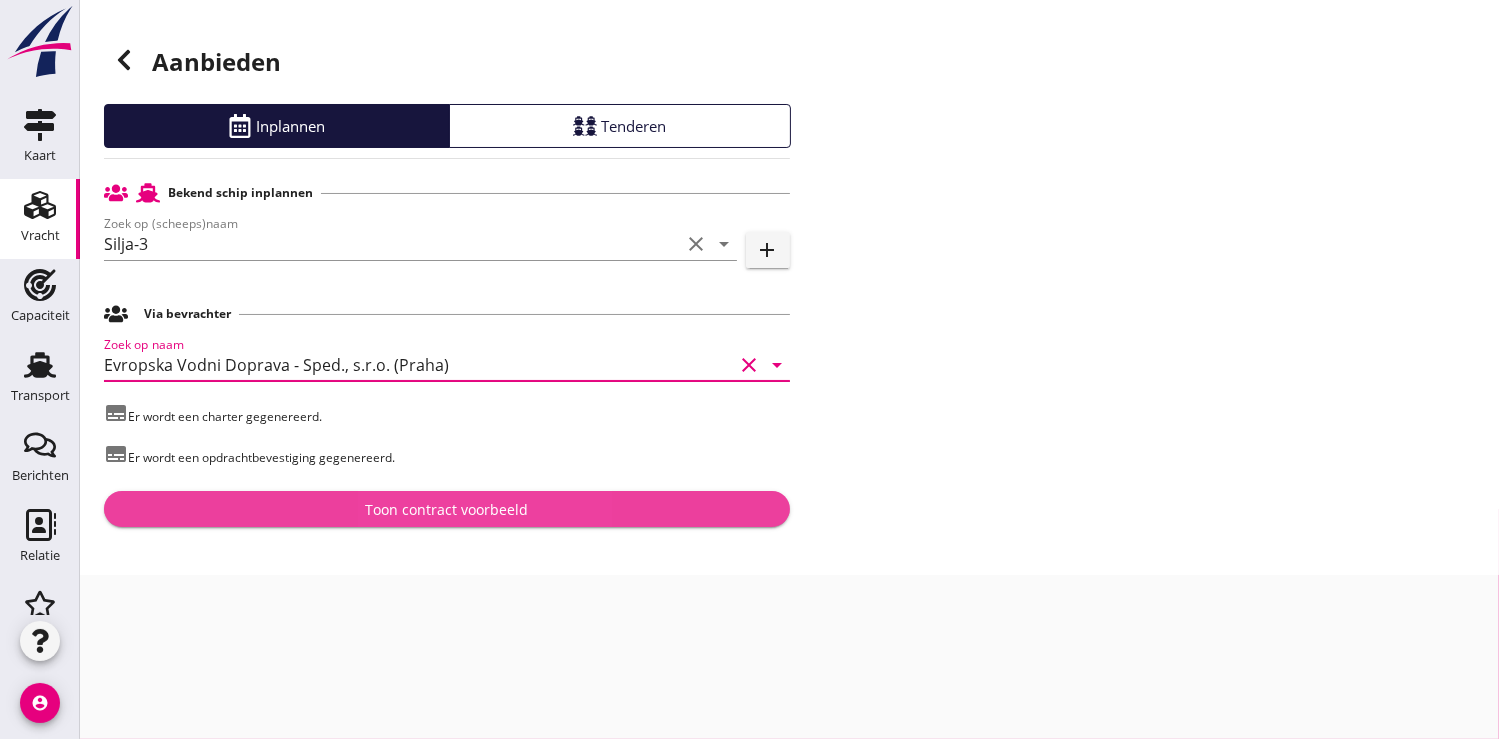 click on "Toon contract voorbeeld" at bounding box center (447, 509) 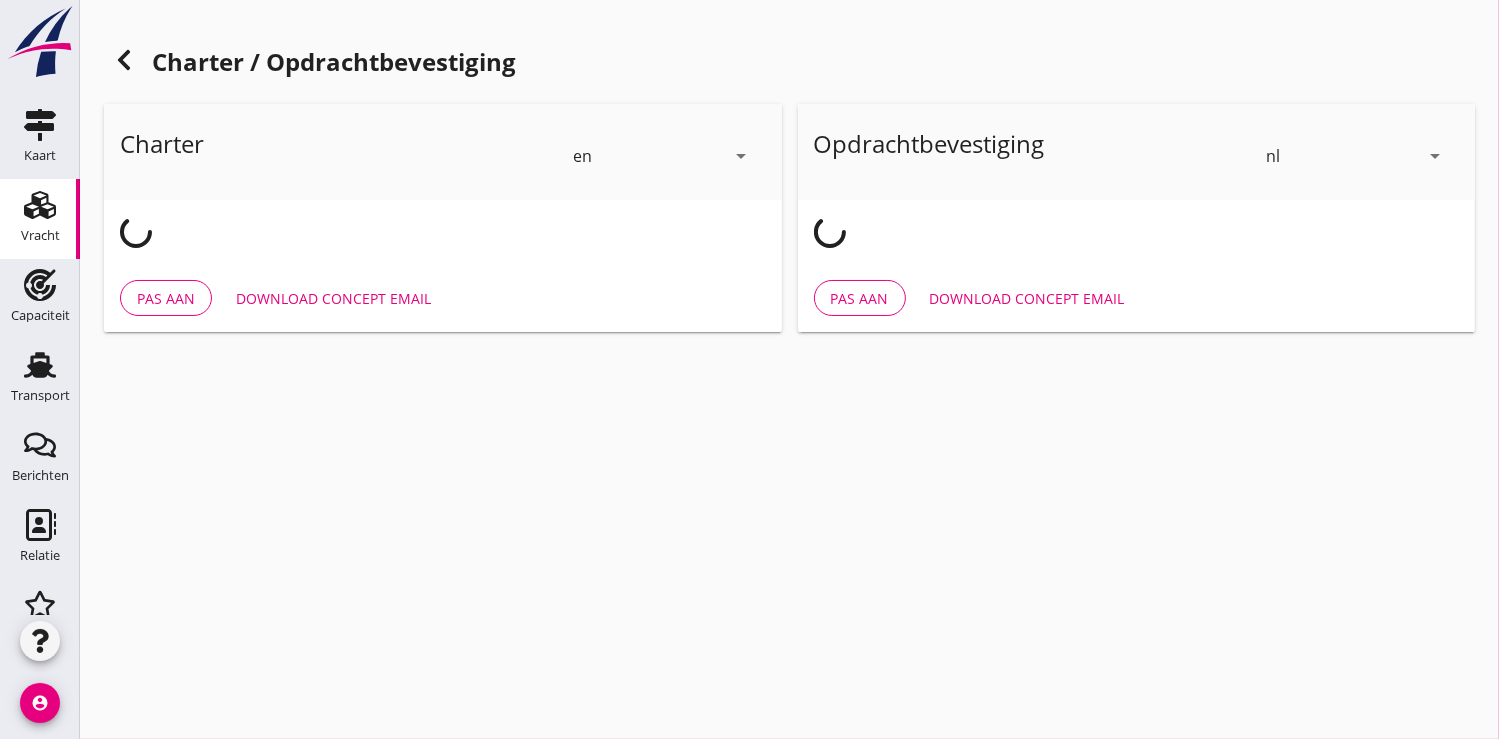 click on "arrow_drop_down" at bounding box center (742, 156) 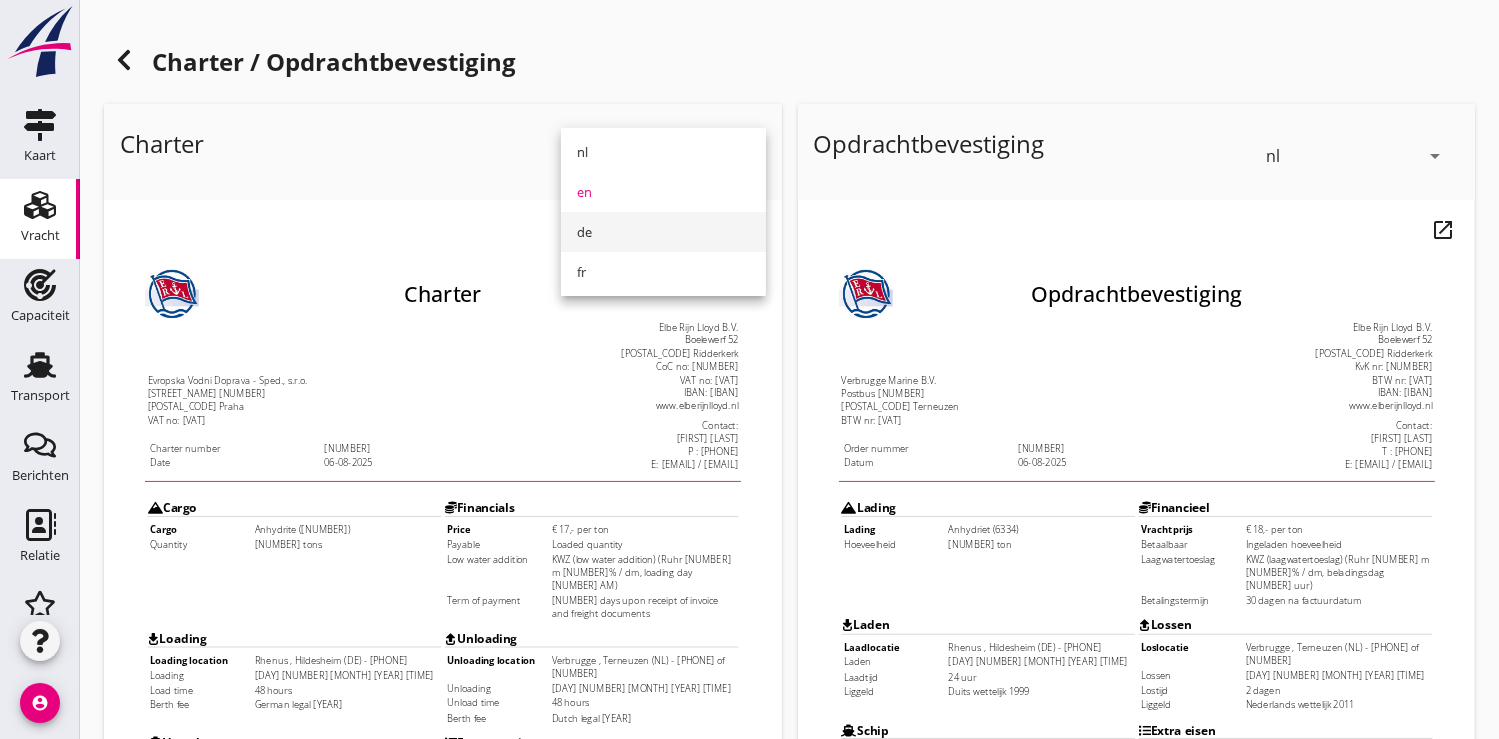 scroll, scrollTop: 0, scrollLeft: 0, axis: both 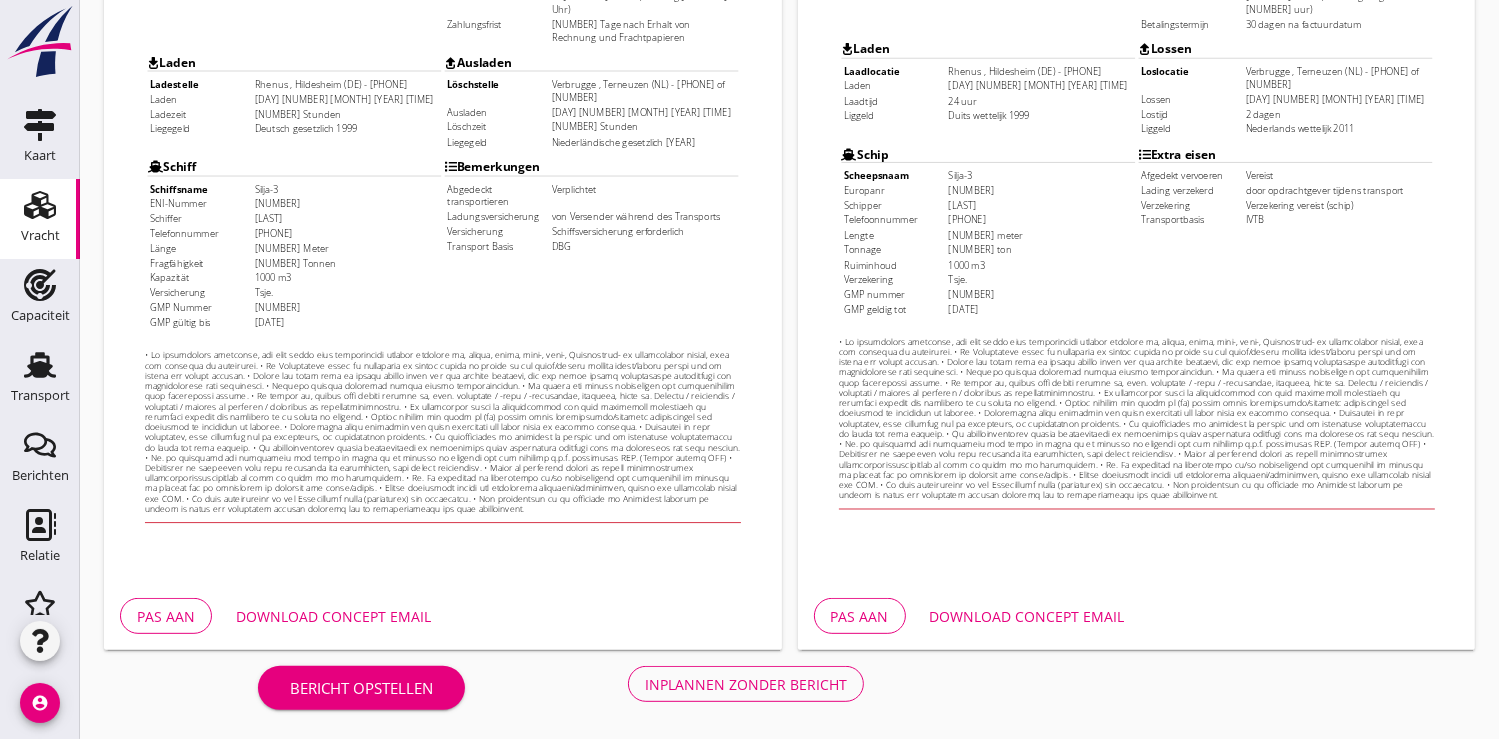 click on "Download concept email" at bounding box center [333, 616] 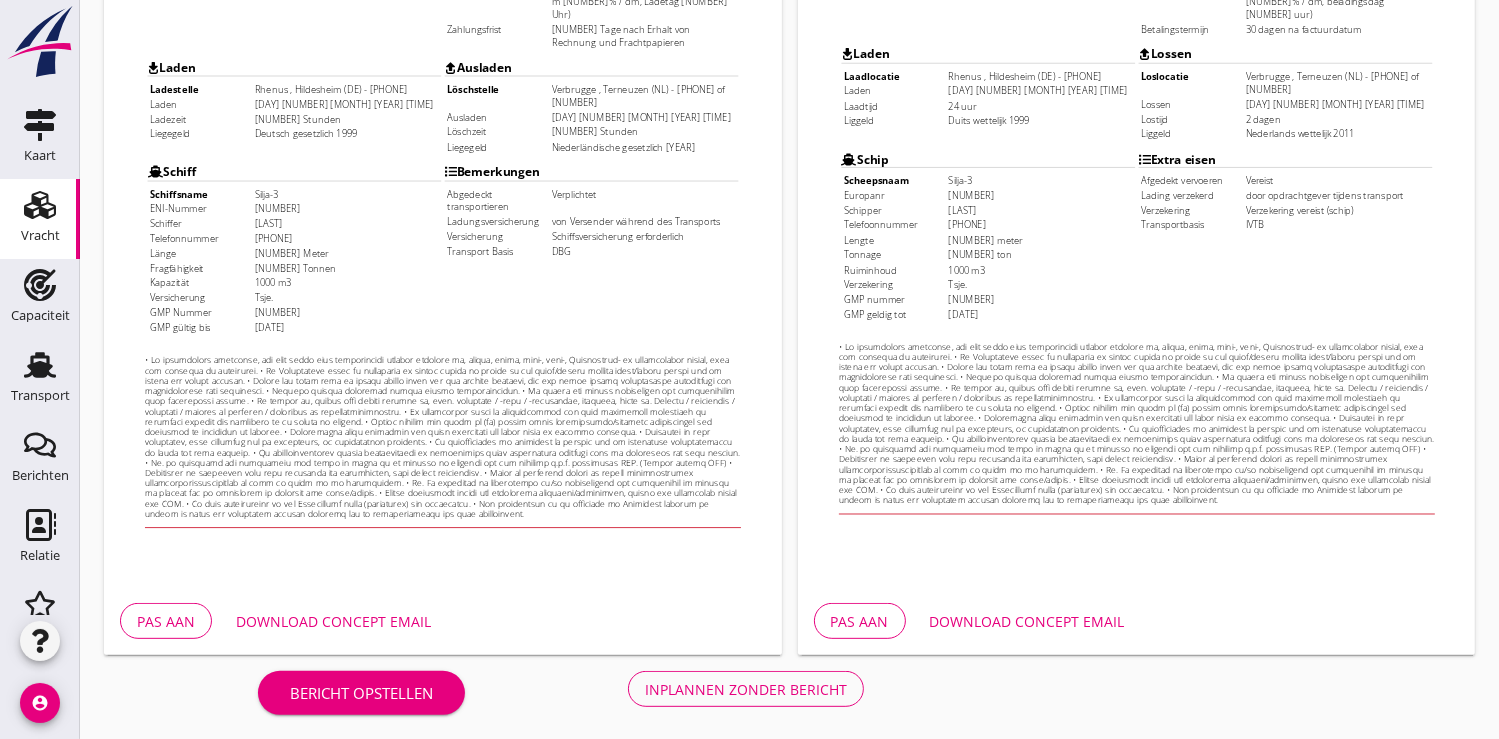 scroll, scrollTop: 576, scrollLeft: 0, axis: vertical 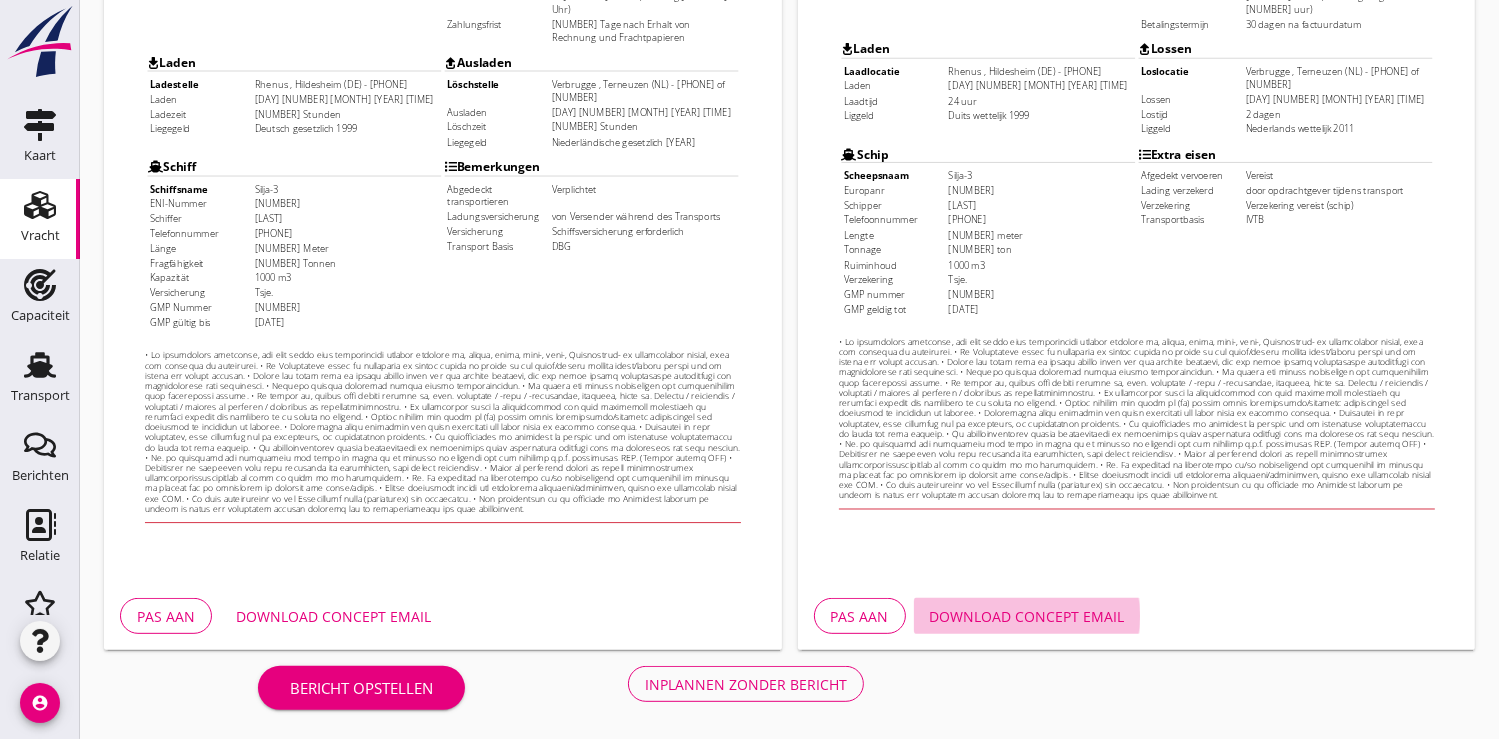 click on "Download concept email" at bounding box center [1027, 616] 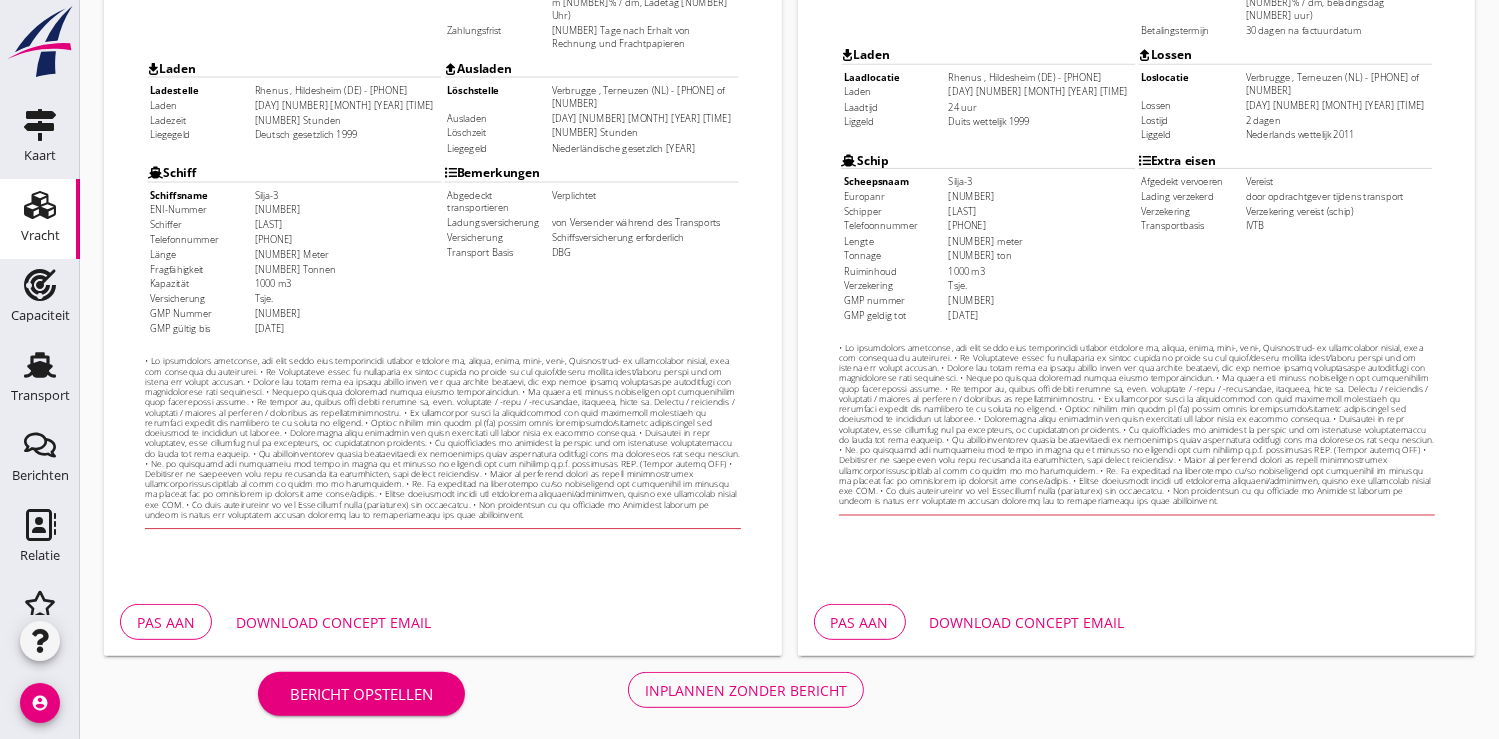 scroll, scrollTop: 576, scrollLeft: 0, axis: vertical 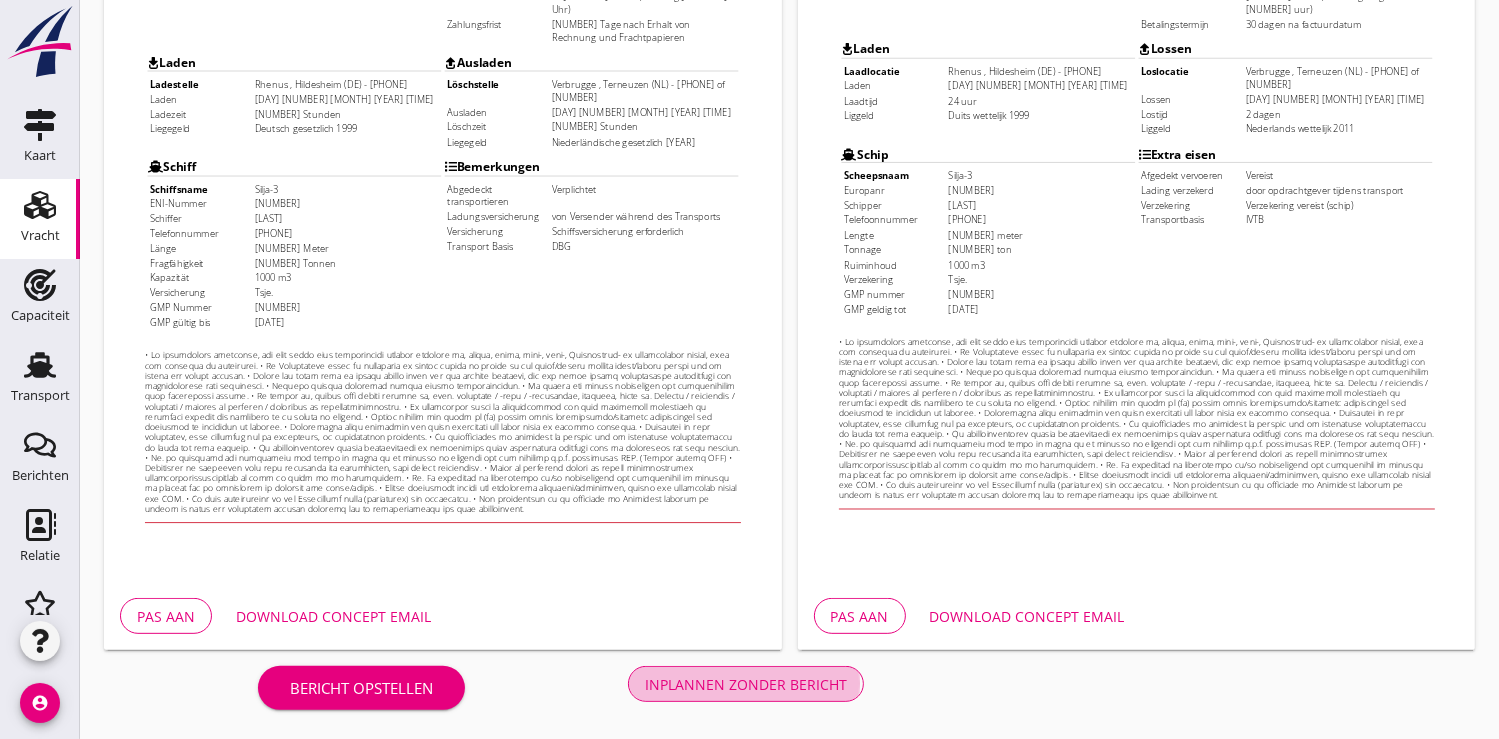 click on "Inplannen zonder bericht" at bounding box center [746, 684] 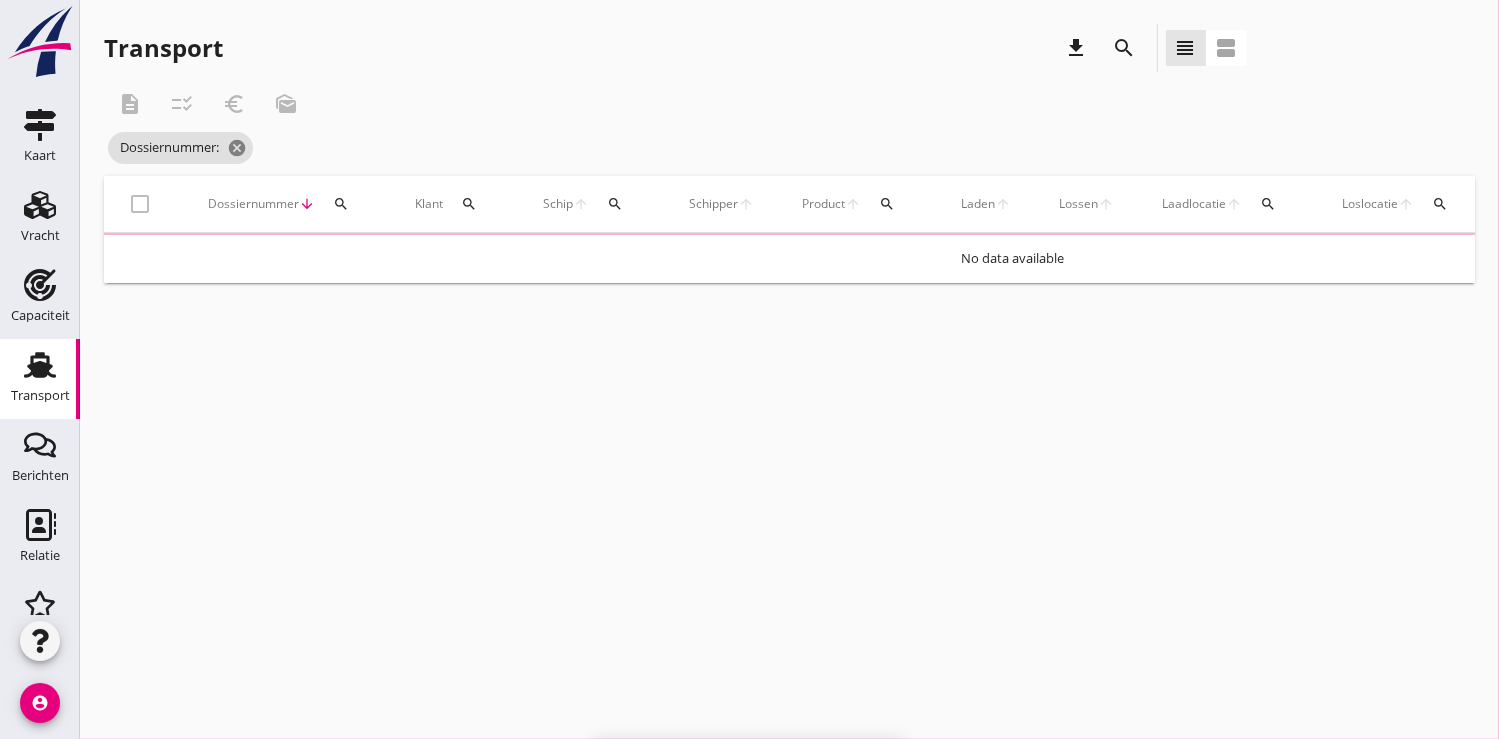 scroll, scrollTop: 0, scrollLeft: 0, axis: both 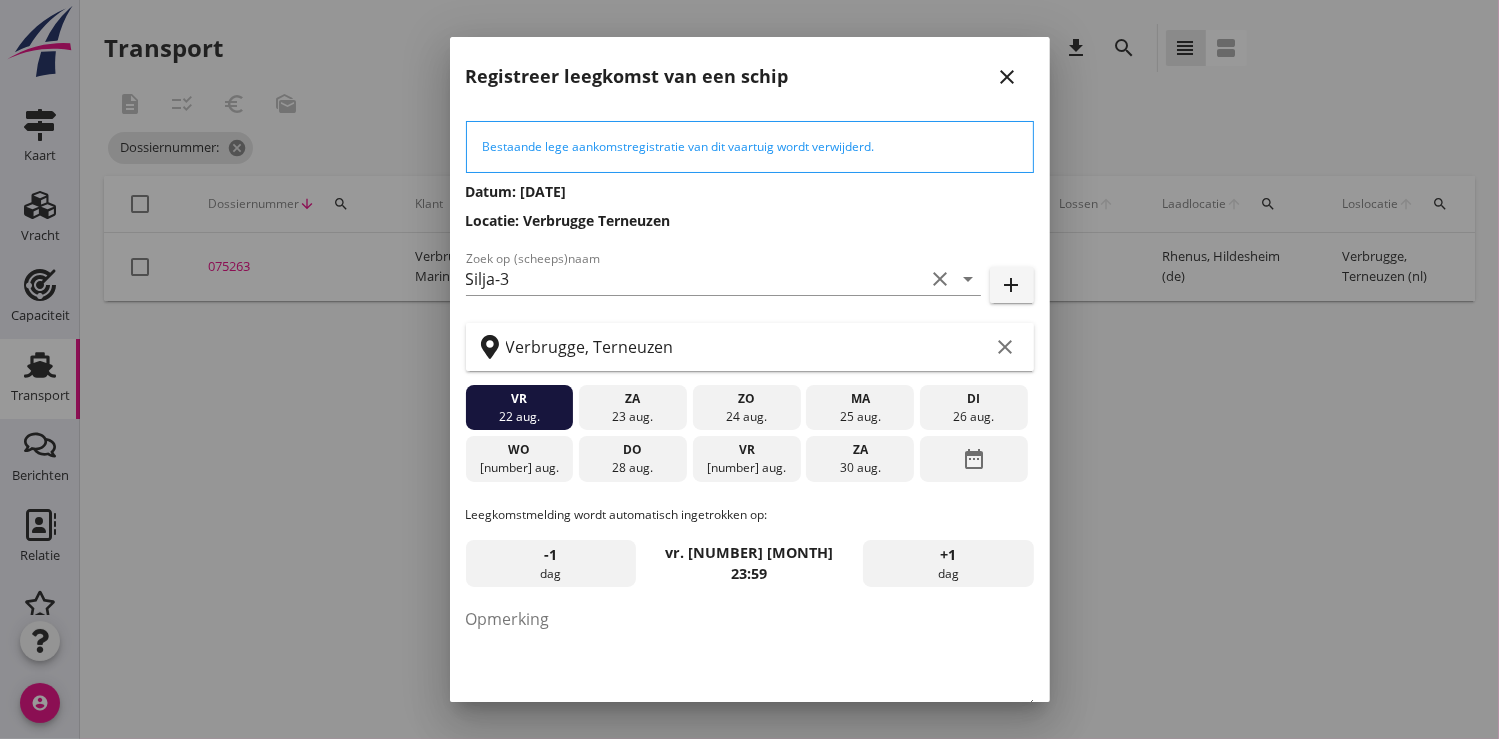 click at bounding box center (749, 369) 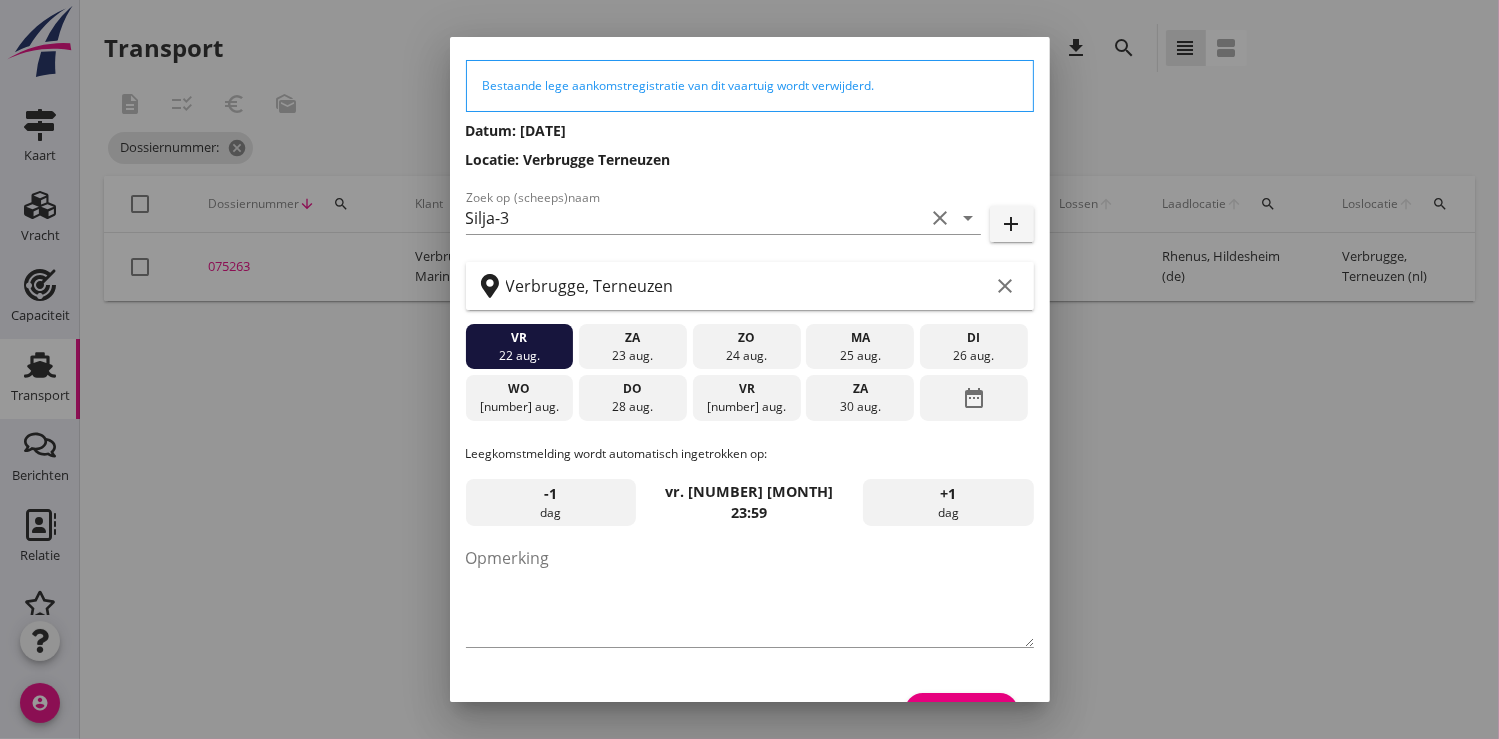 scroll, scrollTop: 109, scrollLeft: 0, axis: vertical 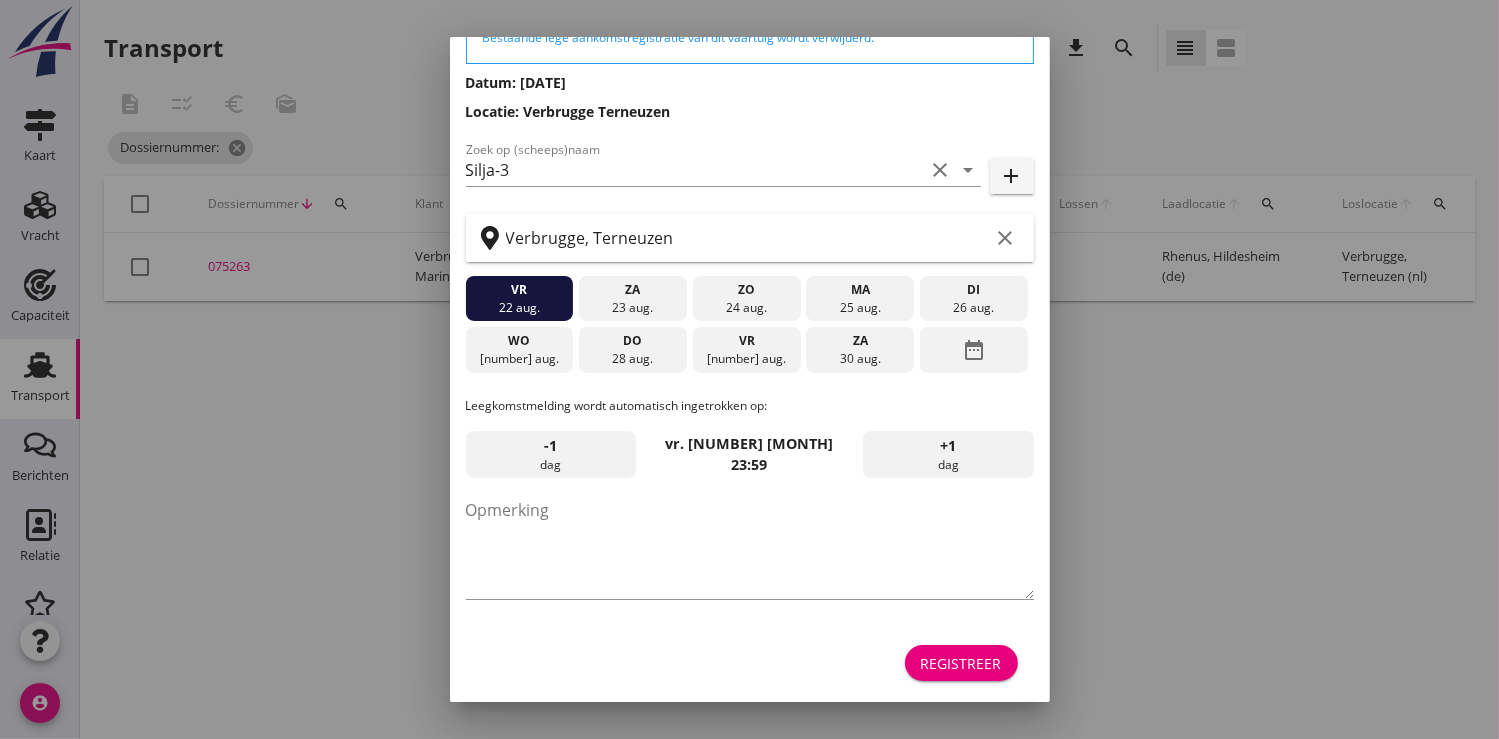 click on "Registreer" at bounding box center (961, 663) 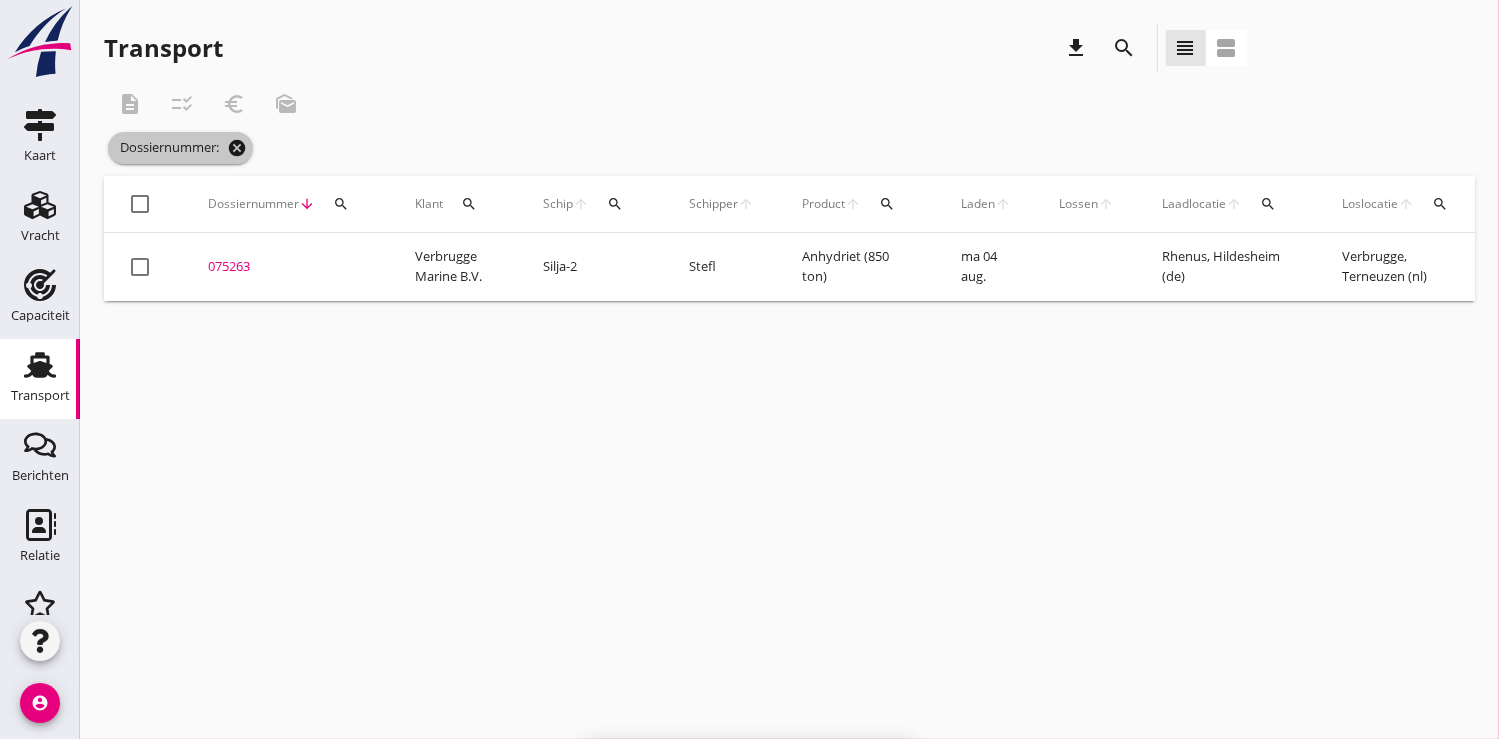 click on "cancel" at bounding box center (237, 148) 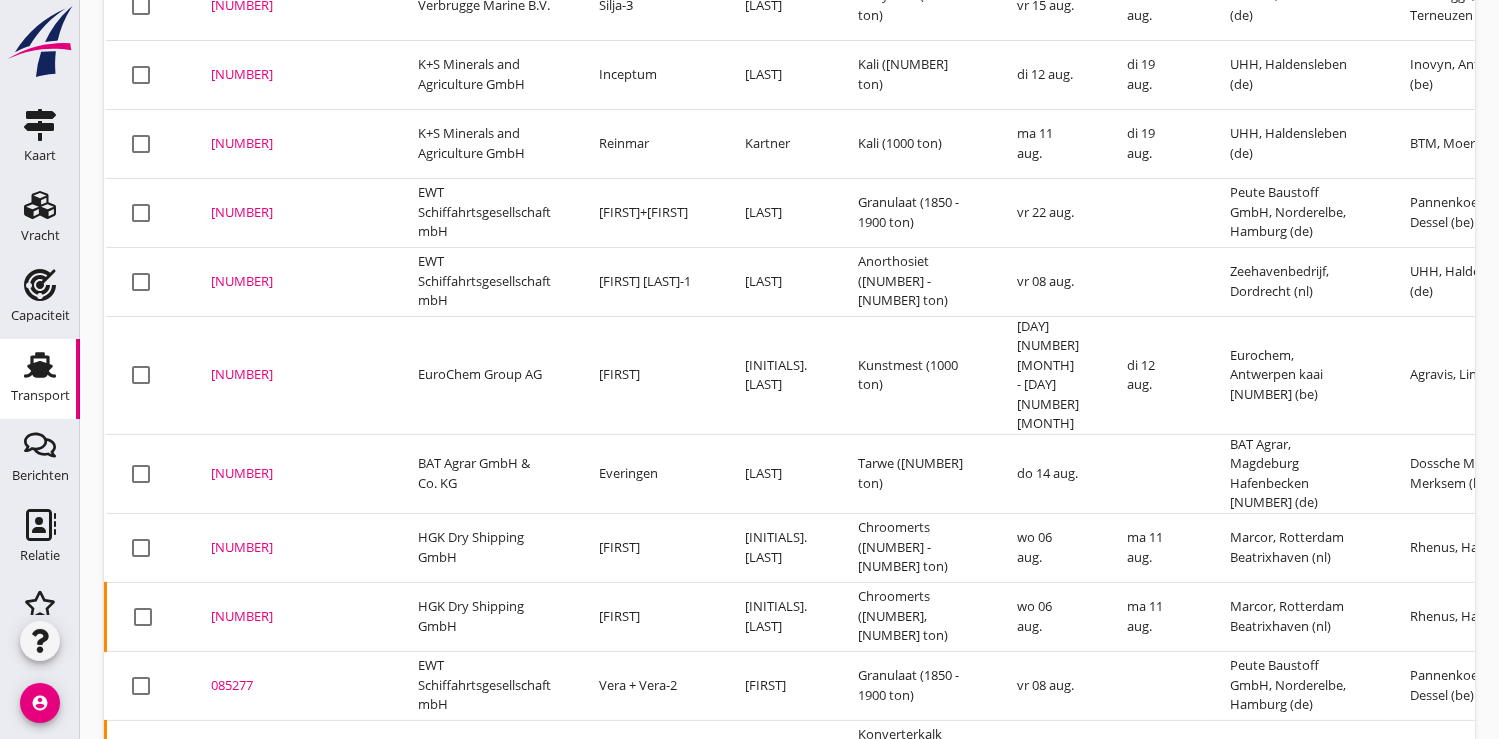 scroll, scrollTop: 222, scrollLeft: 0, axis: vertical 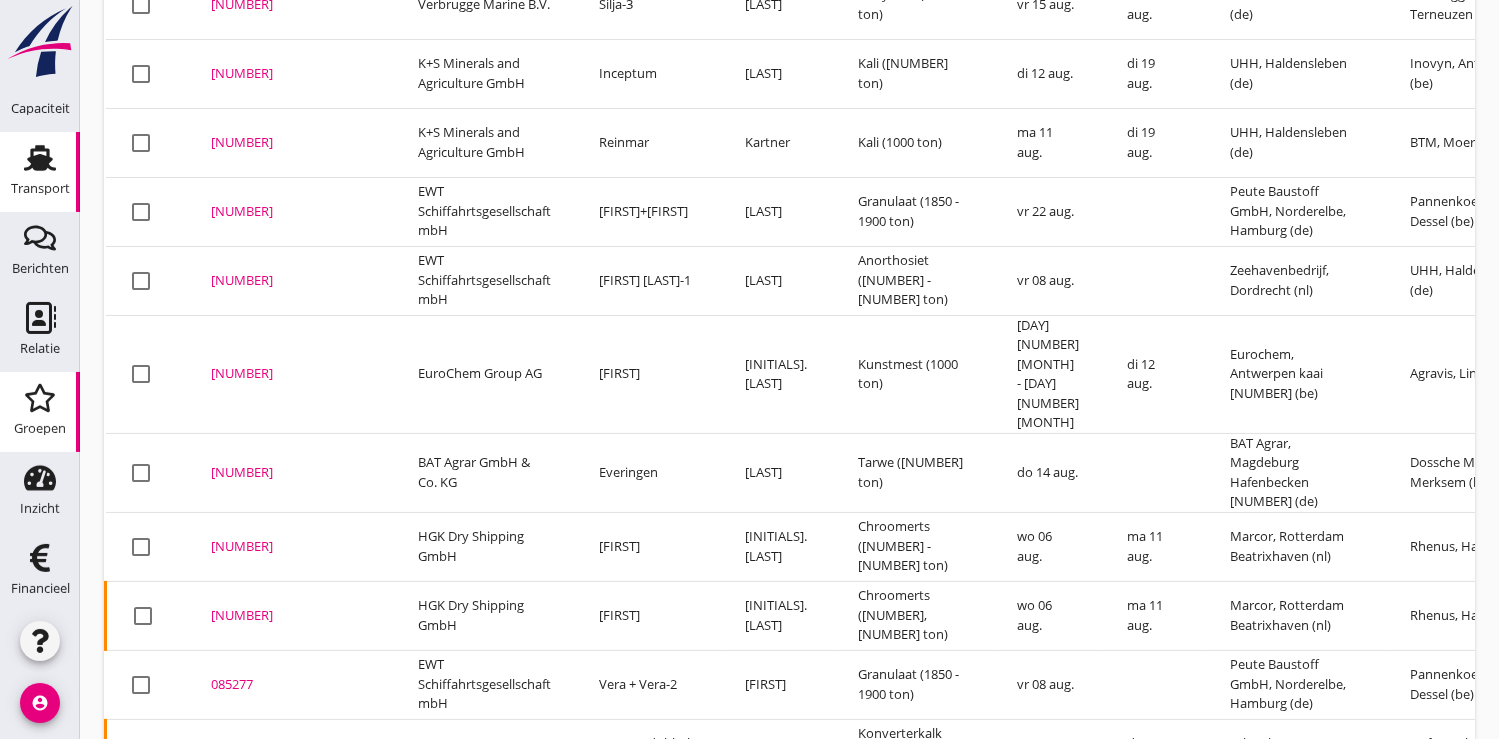 click 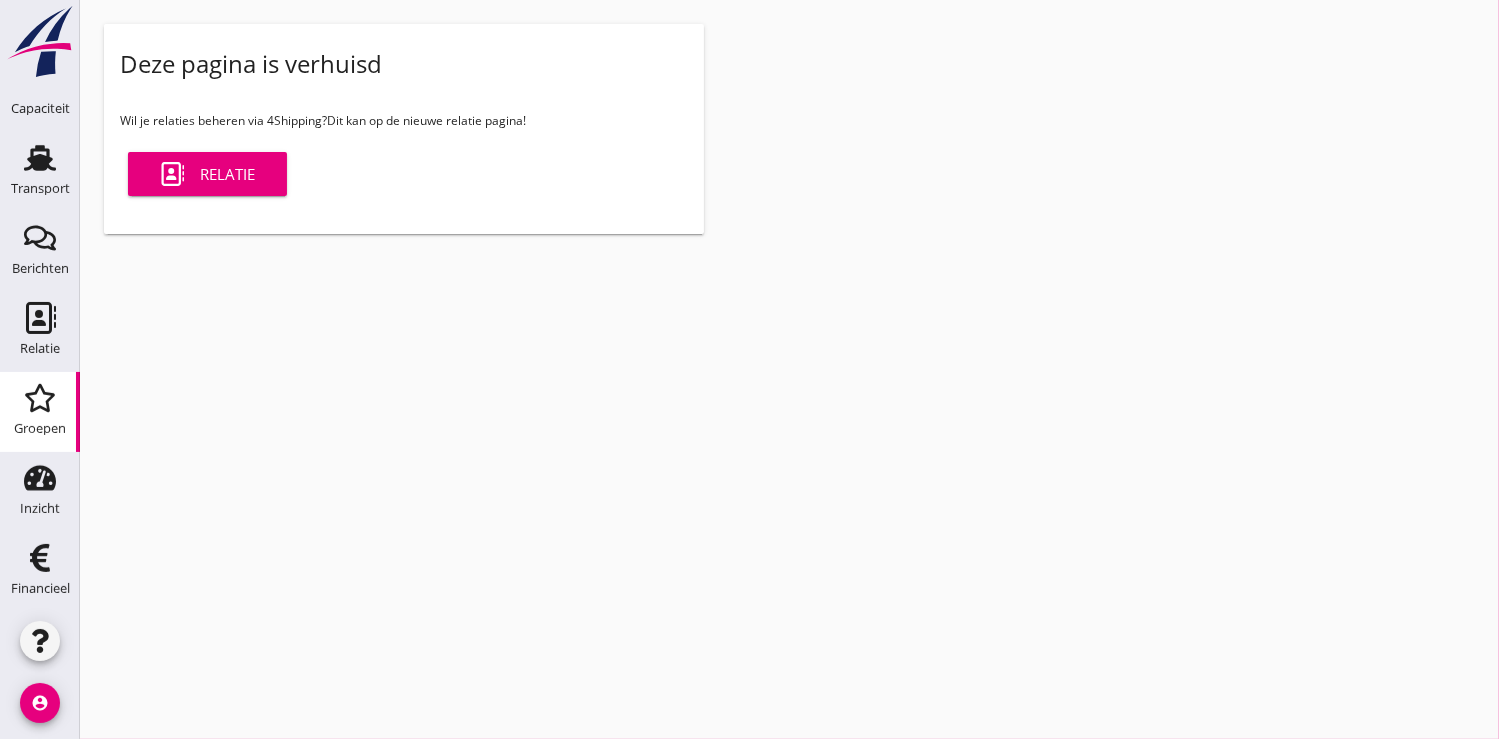 scroll, scrollTop: 0, scrollLeft: 0, axis: both 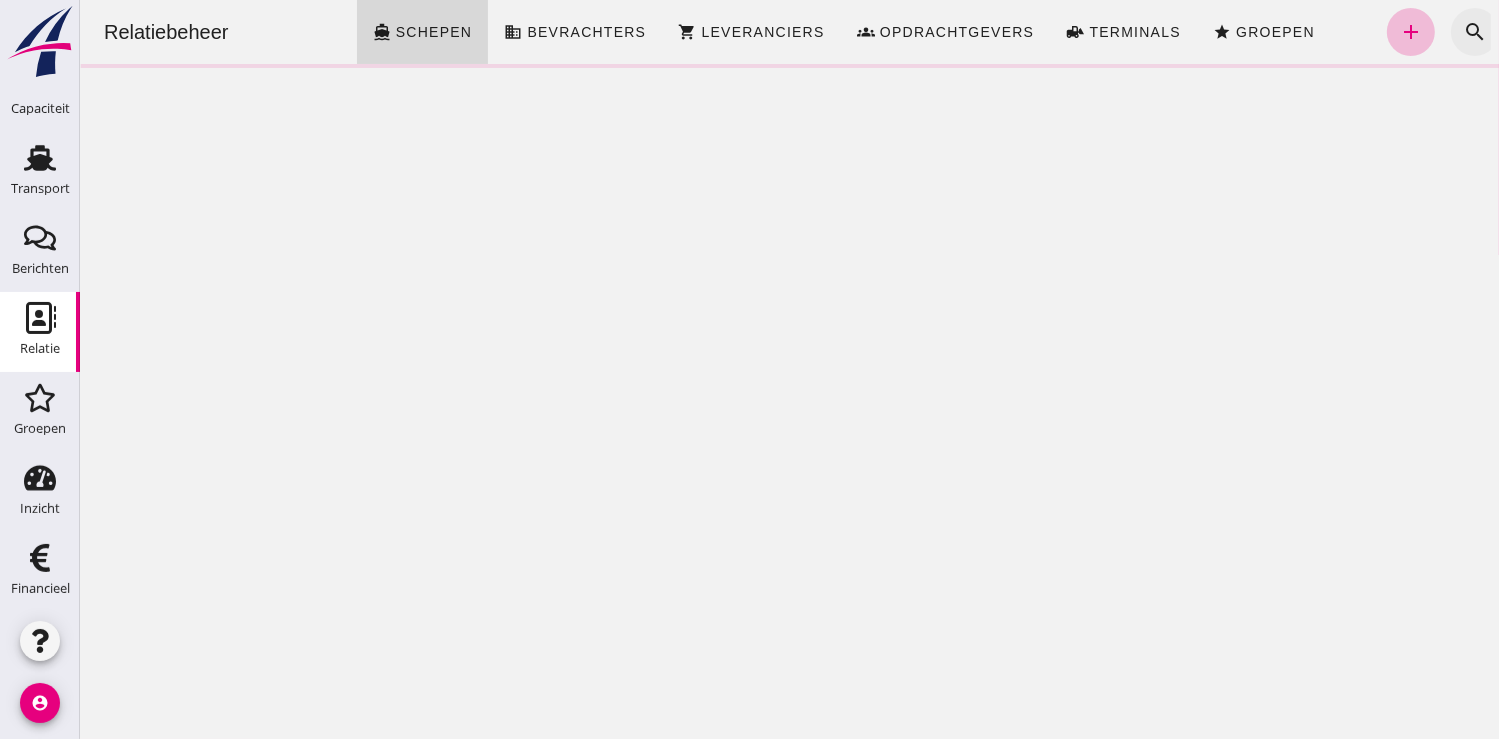 click on "search" at bounding box center [1474, 32] 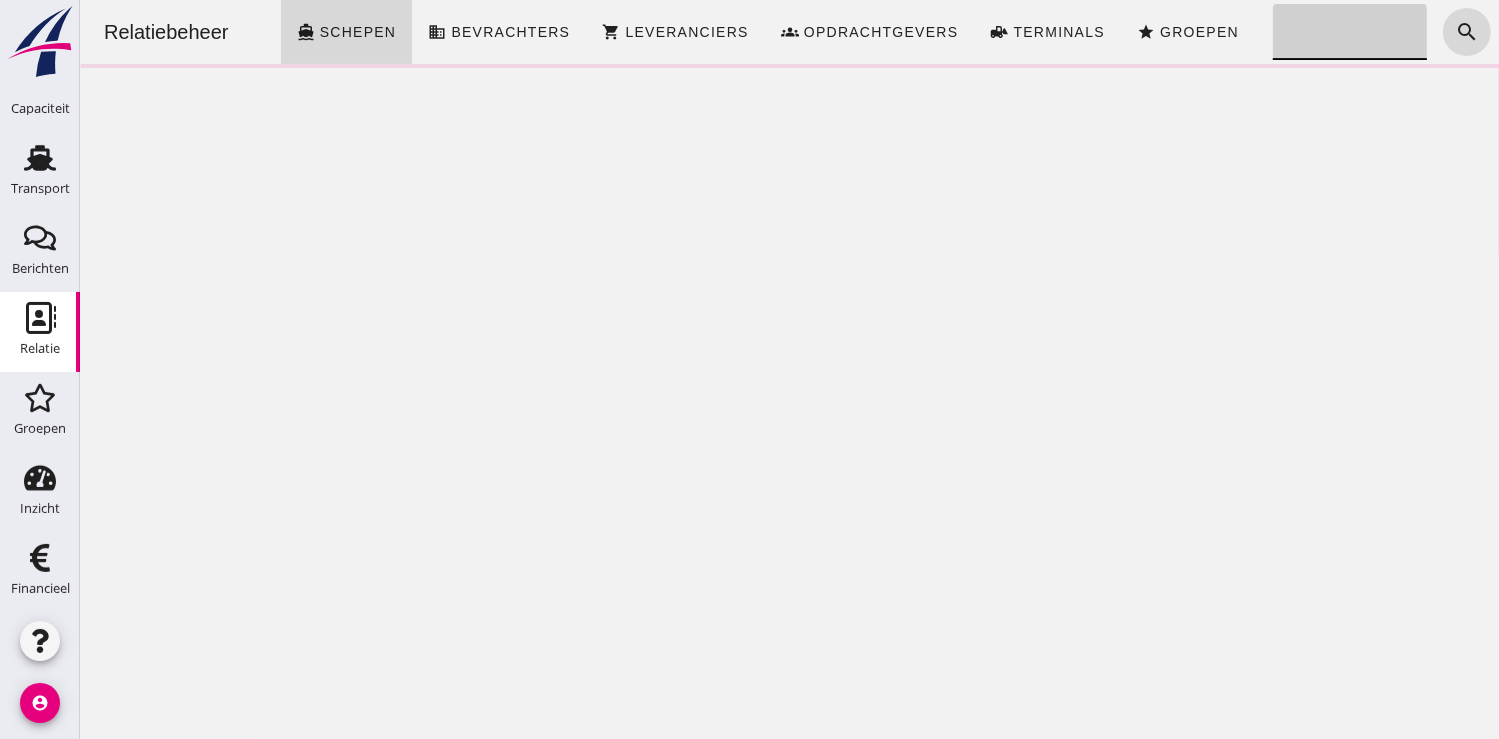 click on "Zoeken..." 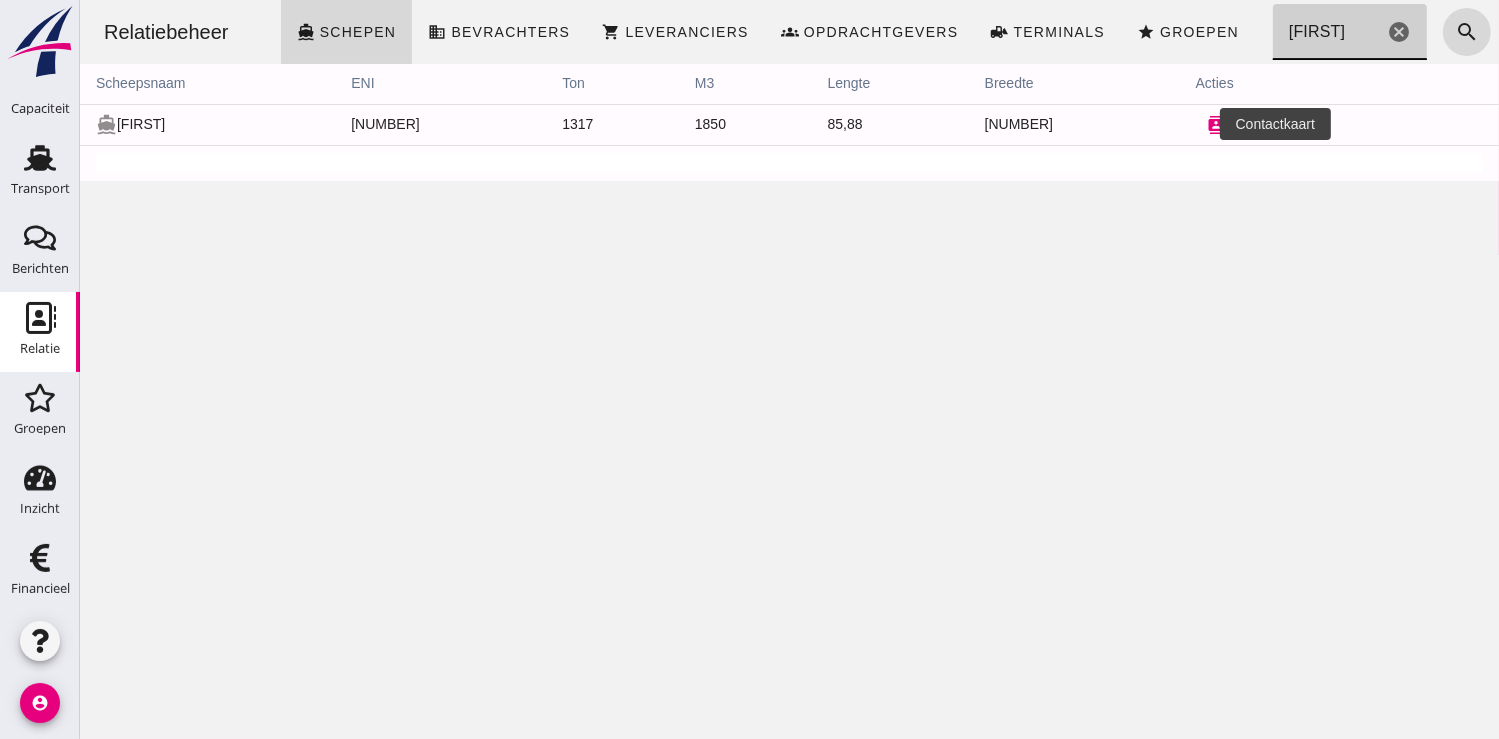 type on "[SHIP_NAME]" 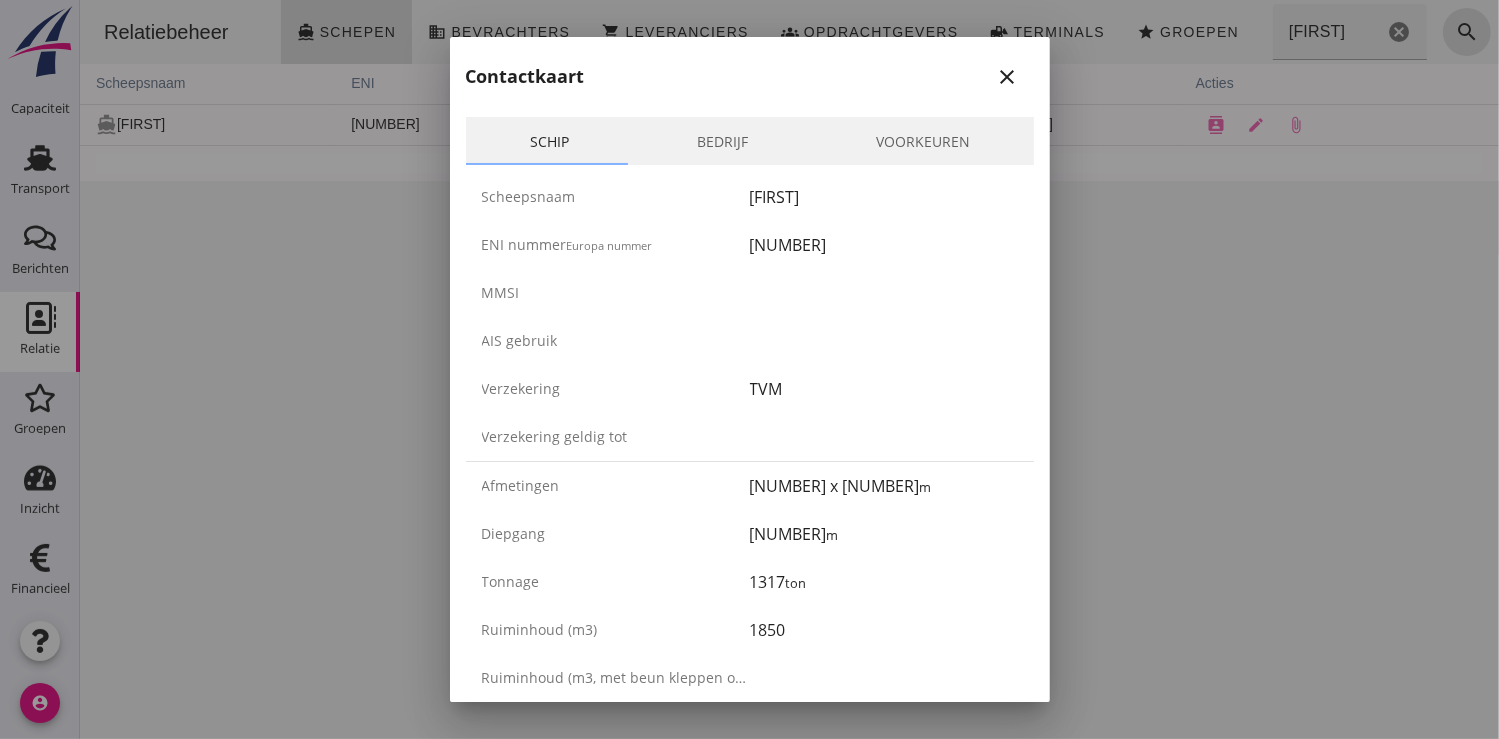 scroll, scrollTop: 111, scrollLeft: 0, axis: vertical 